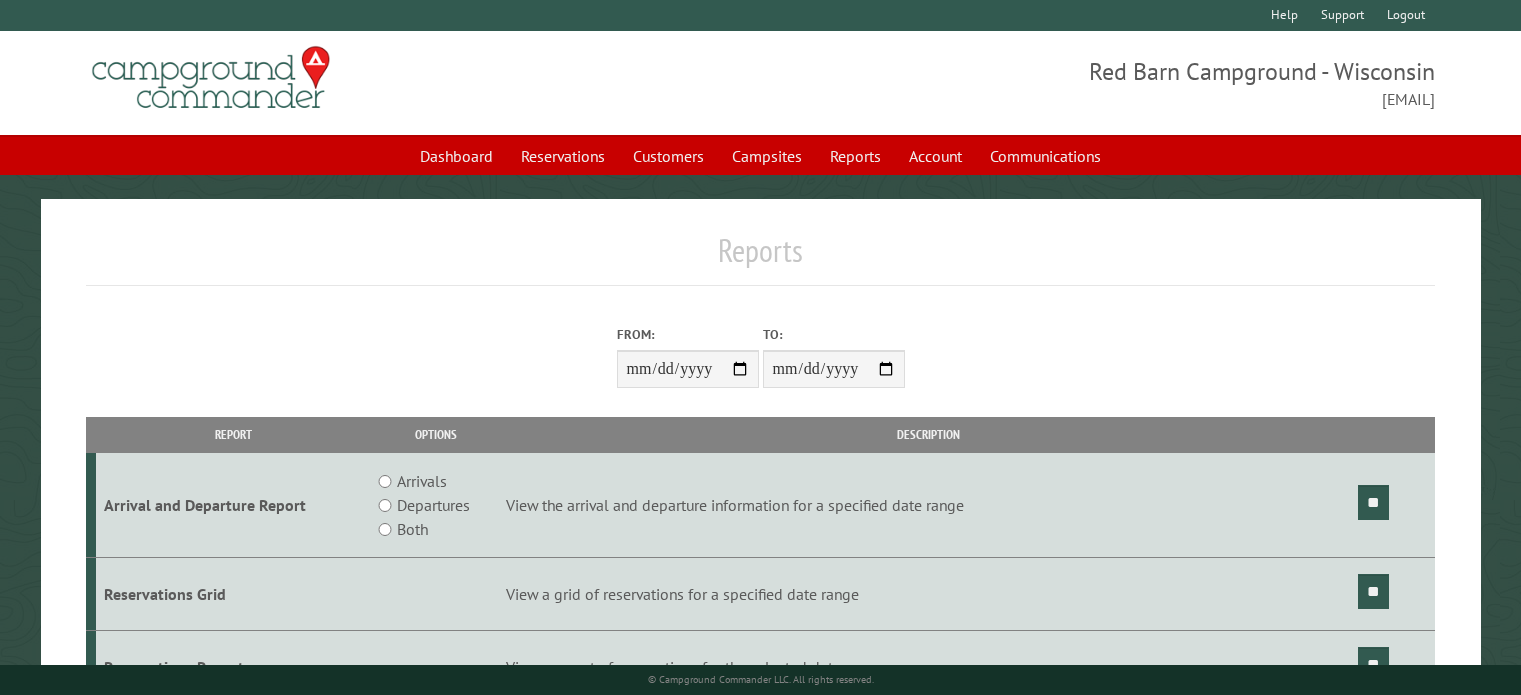 scroll, scrollTop: 156, scrollLeft: 0, axis: vertical 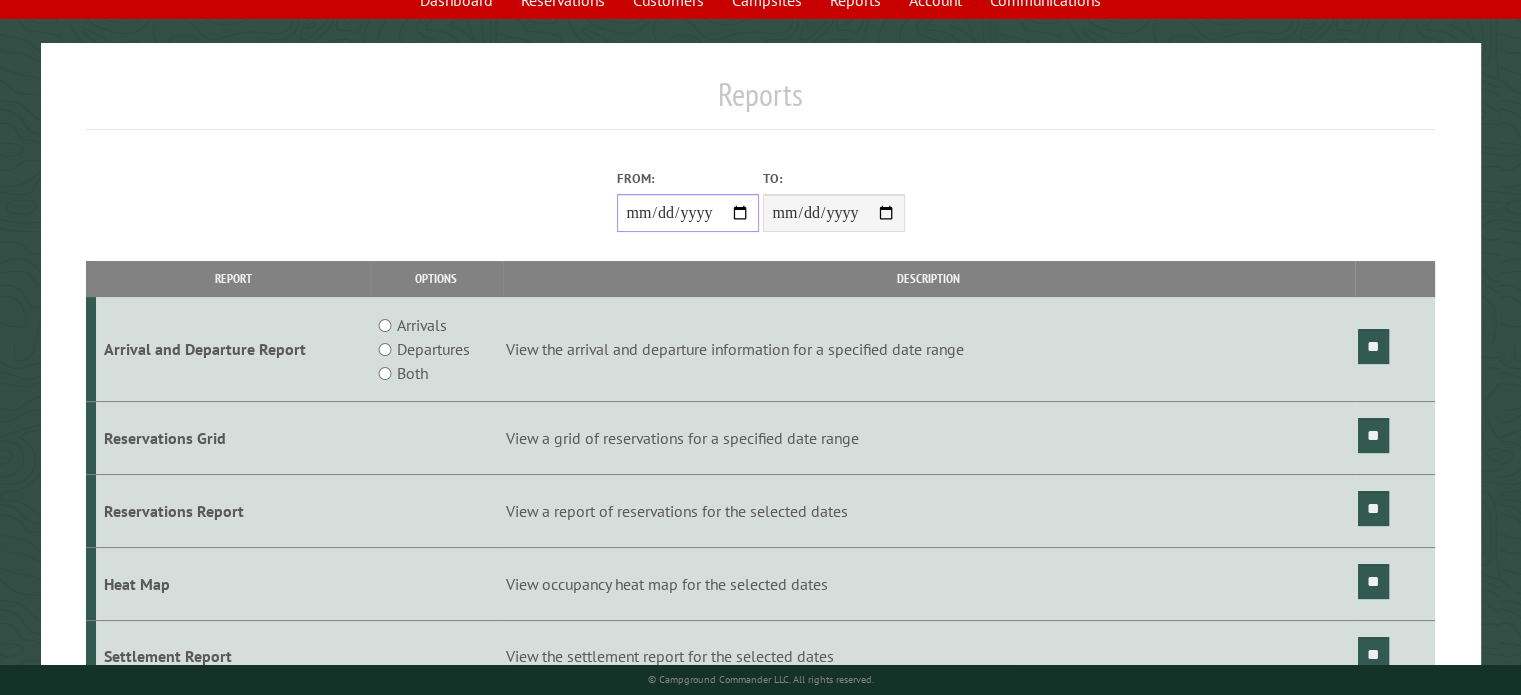 click on "**********" at bounding box center (688, 213) 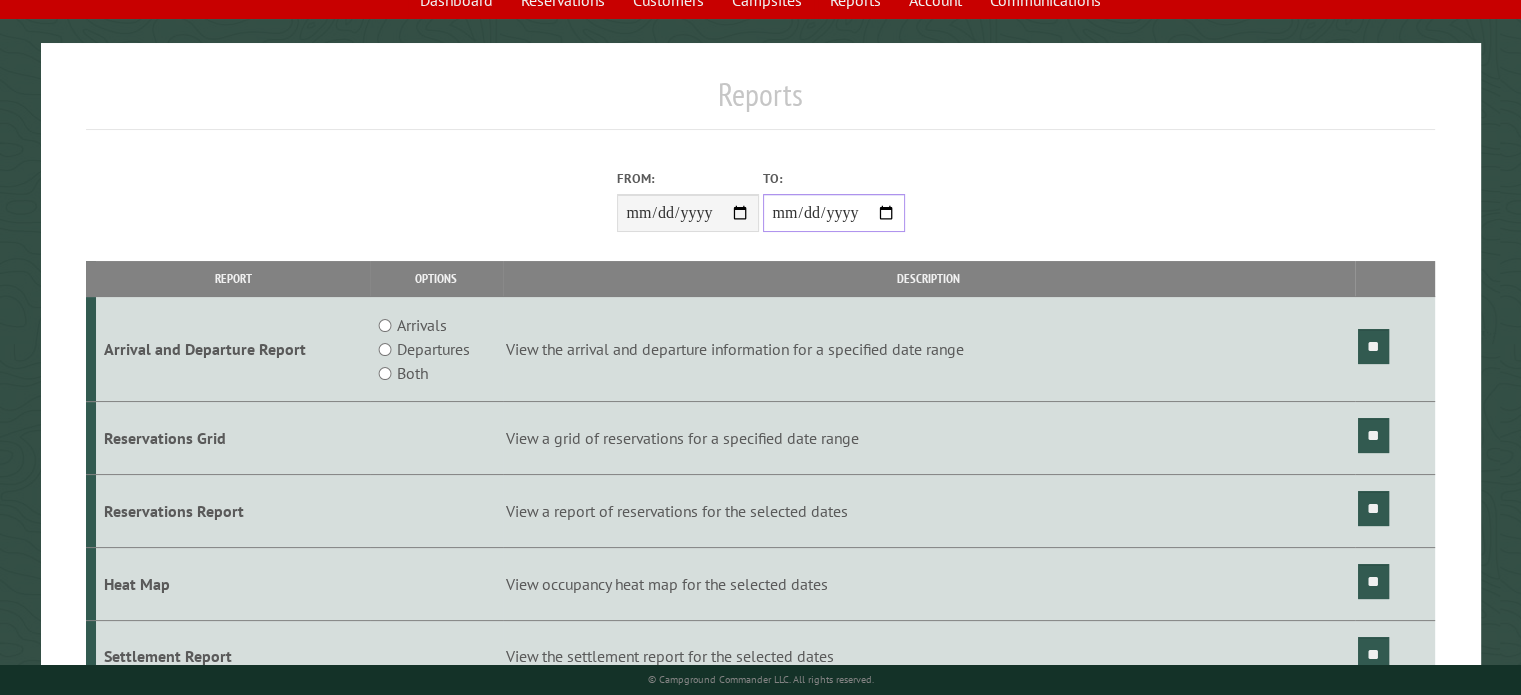 click on "**********" at bounding box center [834, 213] 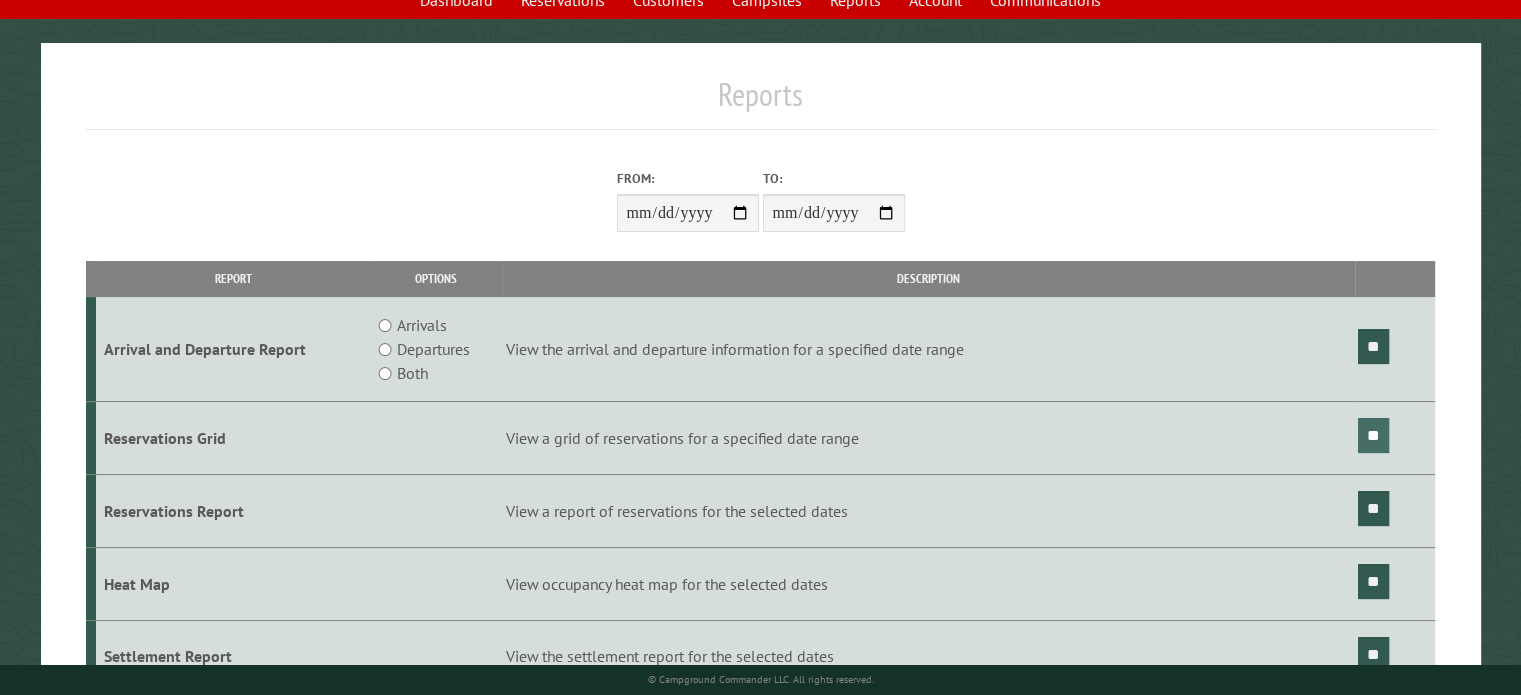 click on "**" at bounding box center [1373, 435] 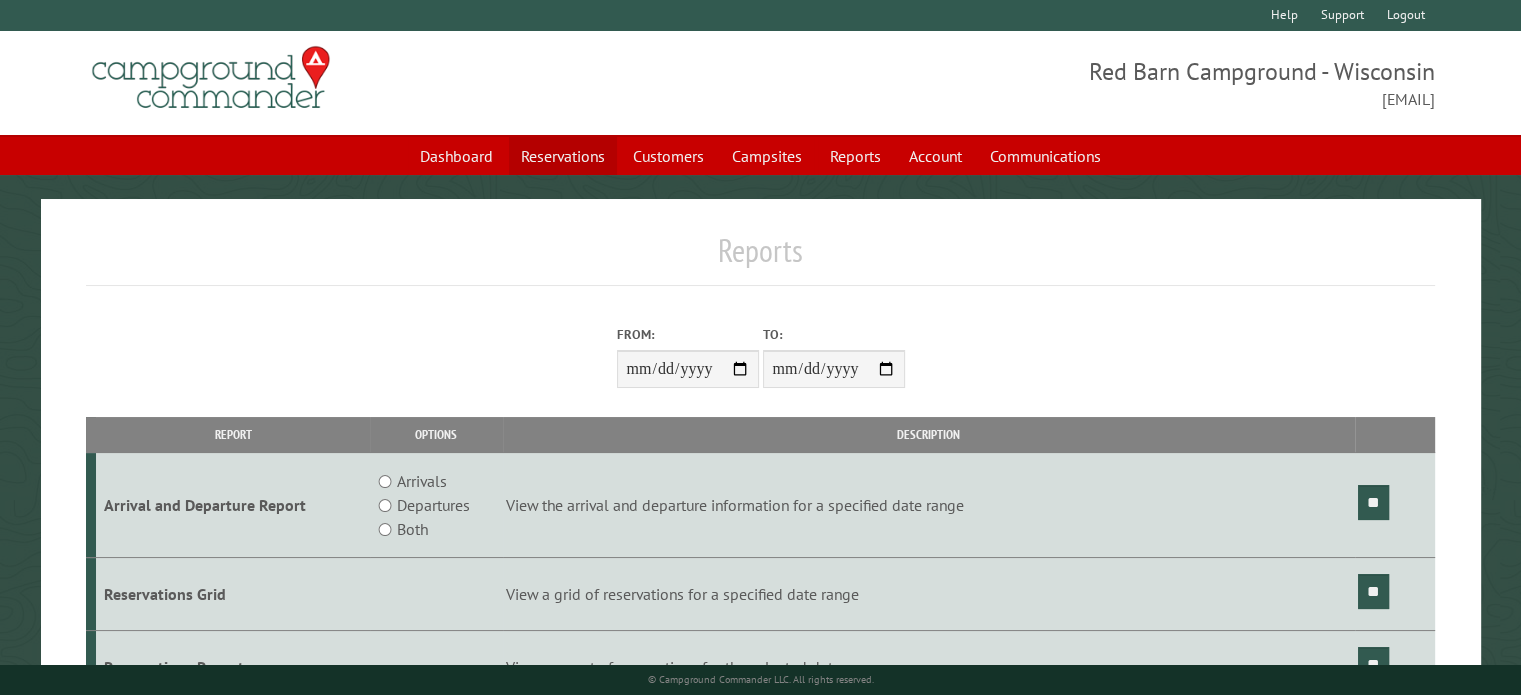 click on "Reservations" at bounding box center (563, 156) 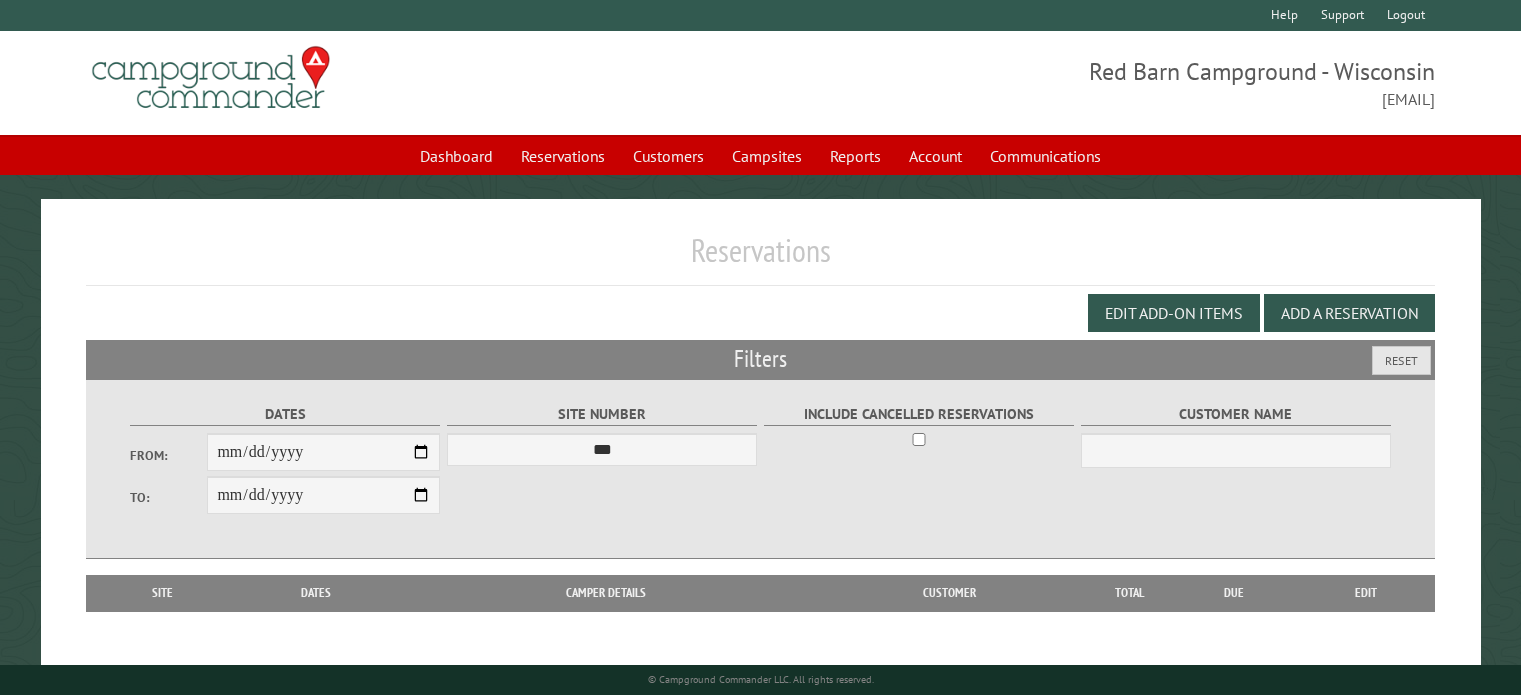 scroll, scrollTop: 0, scrollLeft: 0, axis: both 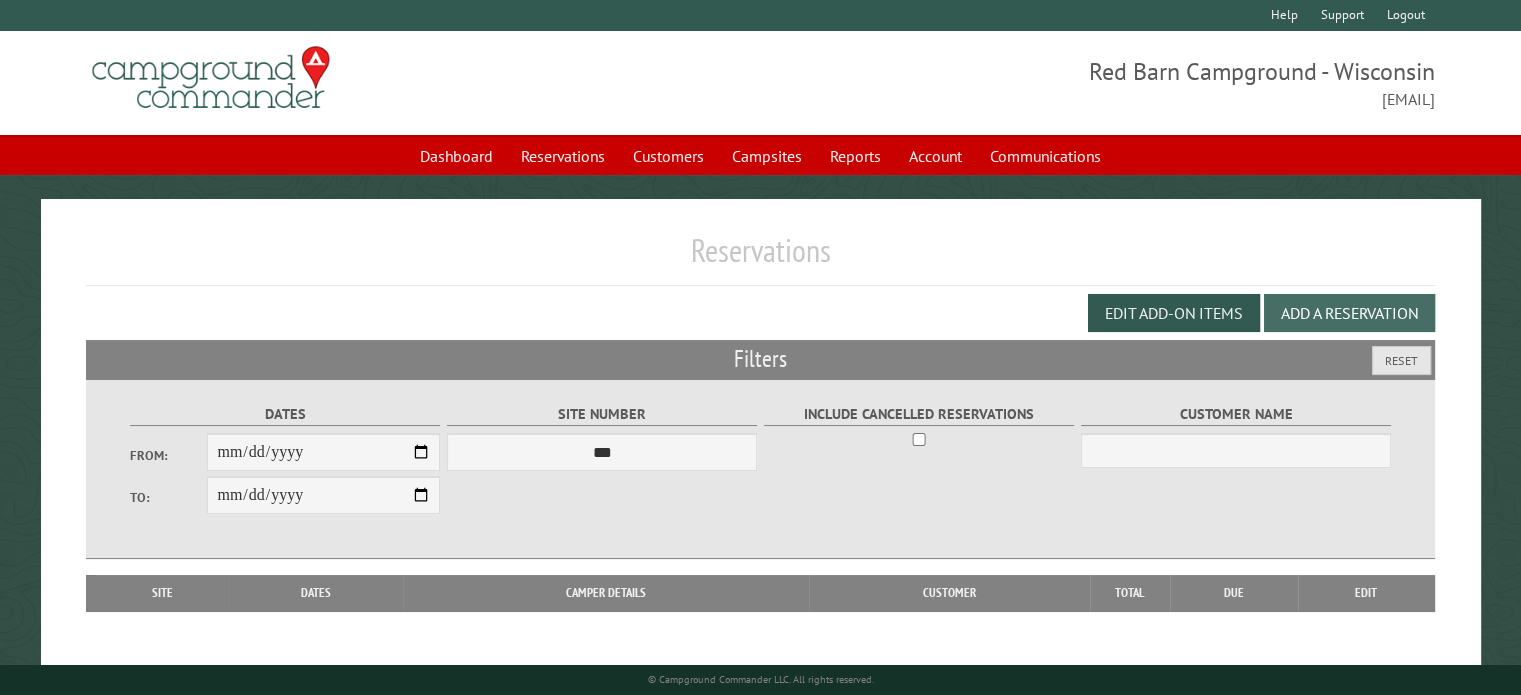 click on "Add a Reservation" at bounding box center (1349, 313) 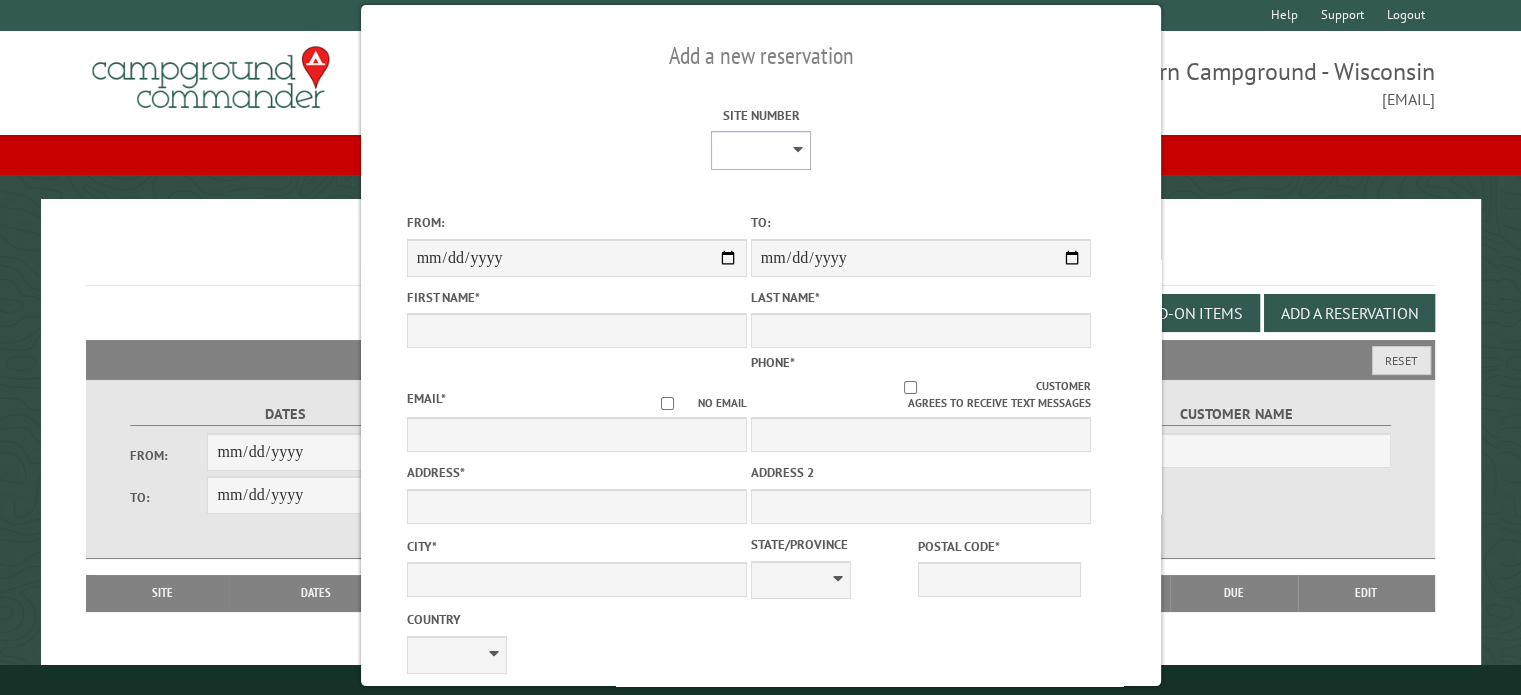 click on "* * * * * * * * ** ** ** ** ** ** ** ** ** ** ** ** ** ** ** ** ** *** *** *** *** *** *** *** *** *** *** *** *** *** *** *** *** *** *** *** *** *** *** *** *** *** *** *** *** *** *** *** *** *** *** *** *** * * * * * * ***** ** ** ** ****" at bounding box center [761, 150] 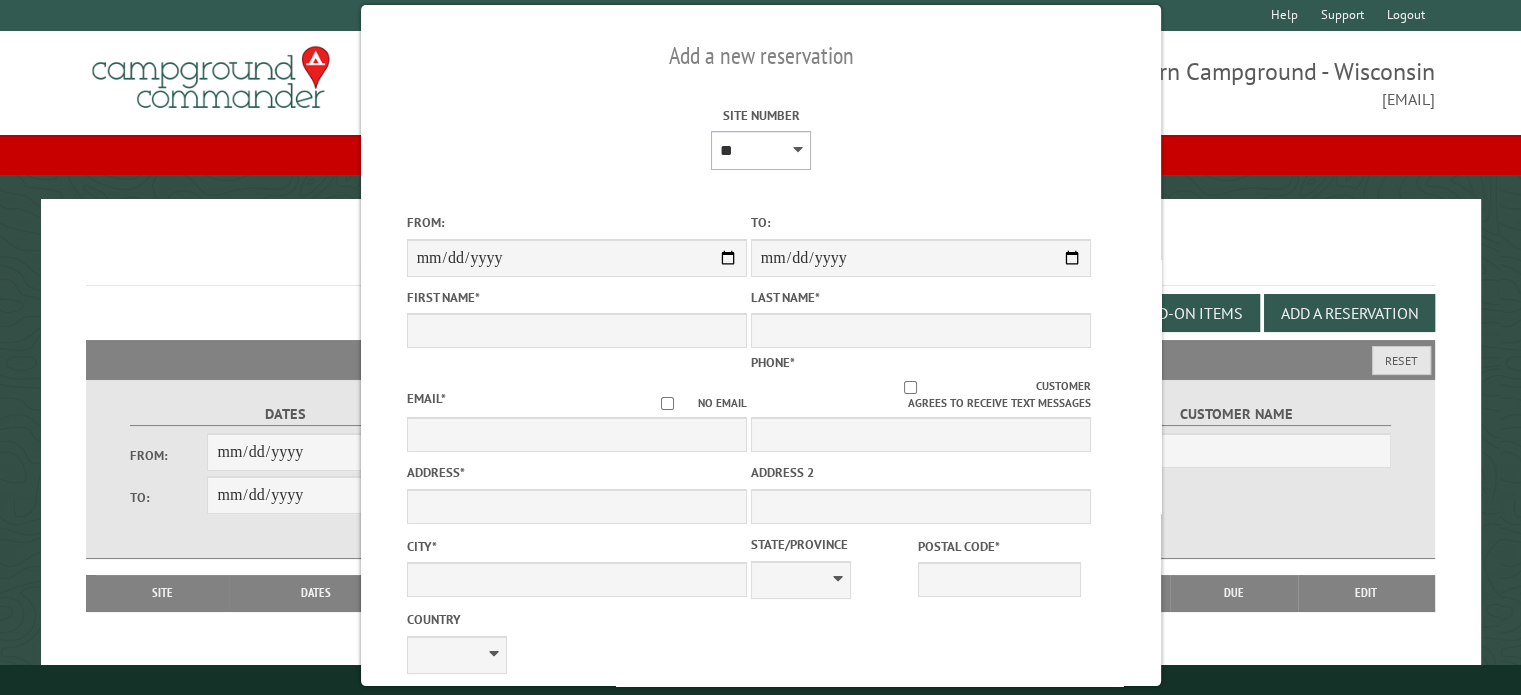 click on "* * * * * * * * ** ** ** ** ** ** ** ** ** ** ** ** ** ** ** ** ** *** *** *** *** *** *** *** *** *** *** *** *** *** *** *** *** *** *** *** *** *** *** *** *** *** *** *** *** *** *** *** *** *** *** *** *** * * * * * * ***** ** ** ** ****" at bounding box center [761, 150] 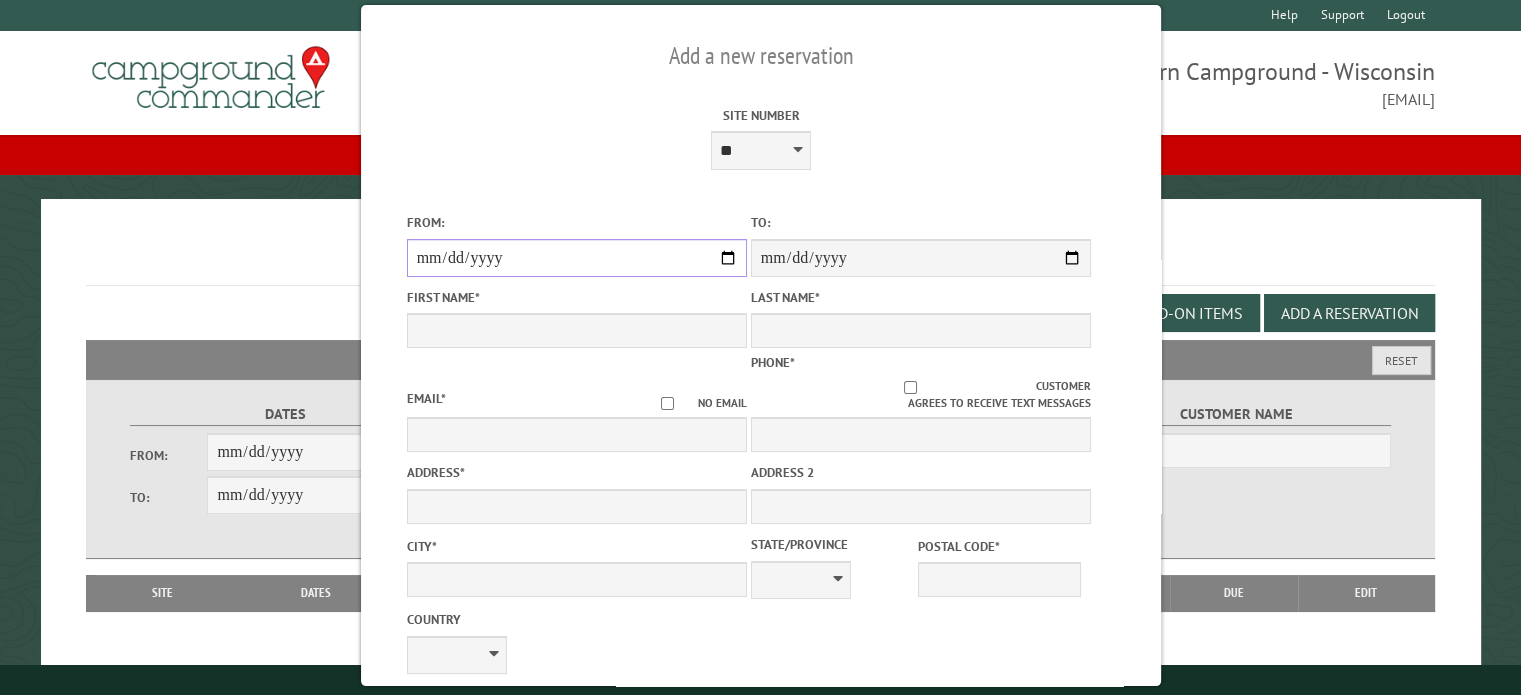 click on "From:" at bounding box center (576, 258) 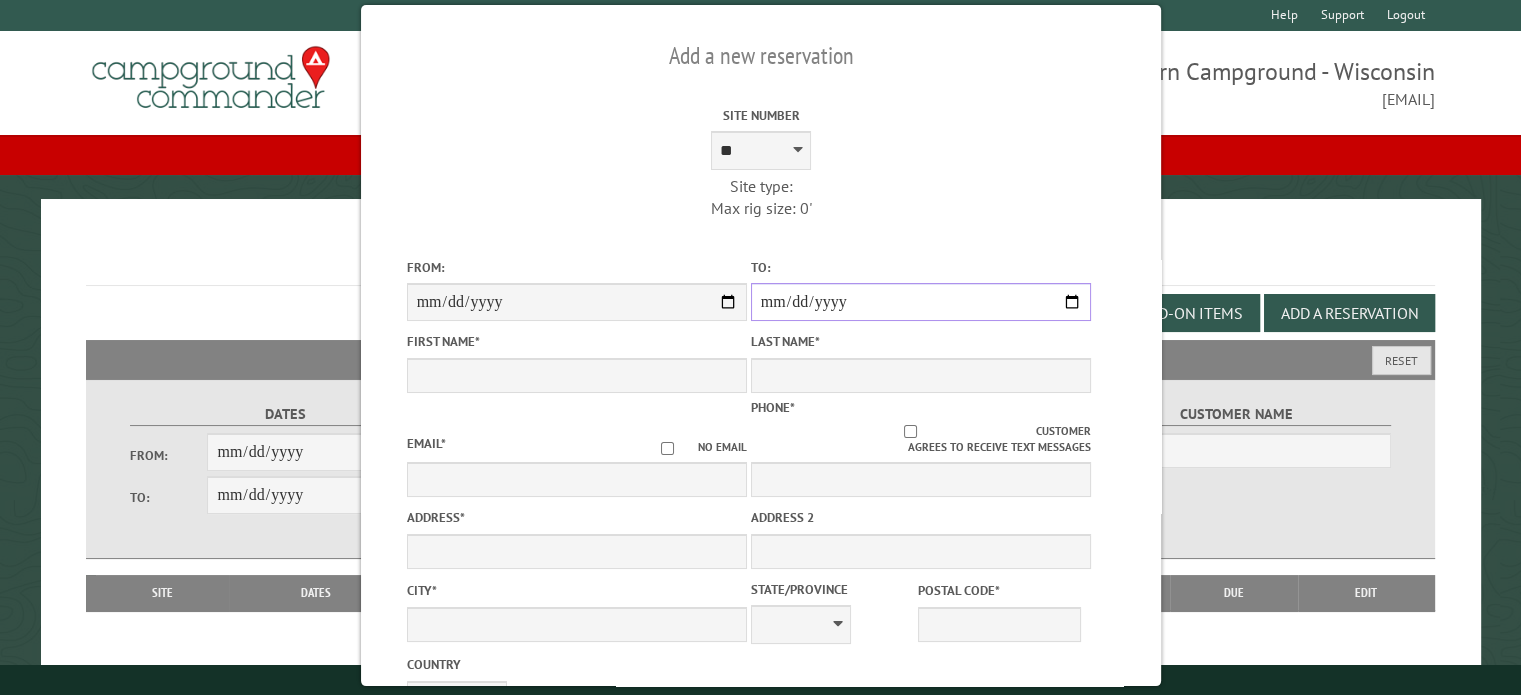 click on "**********" at bounding box center (920, 302) 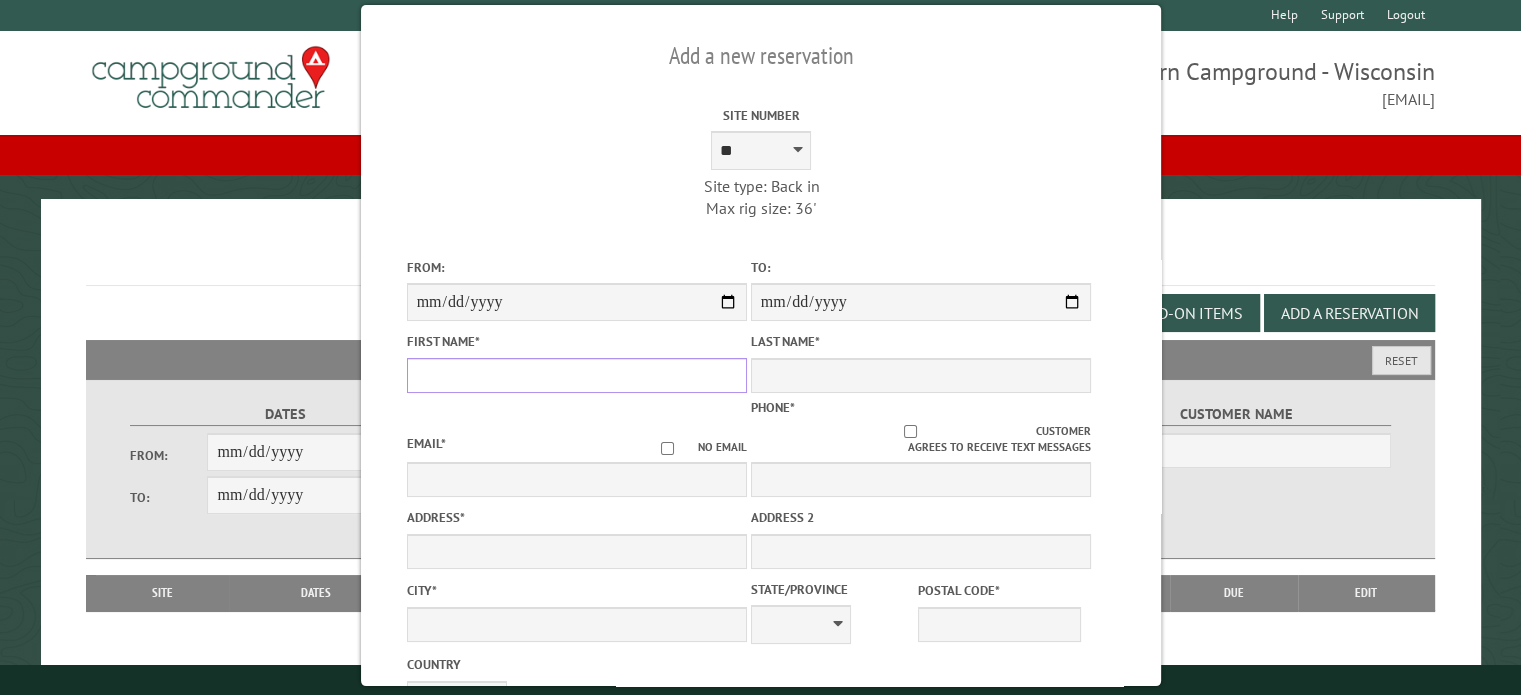 click on "First Name *" at bounding box center (576, 375) 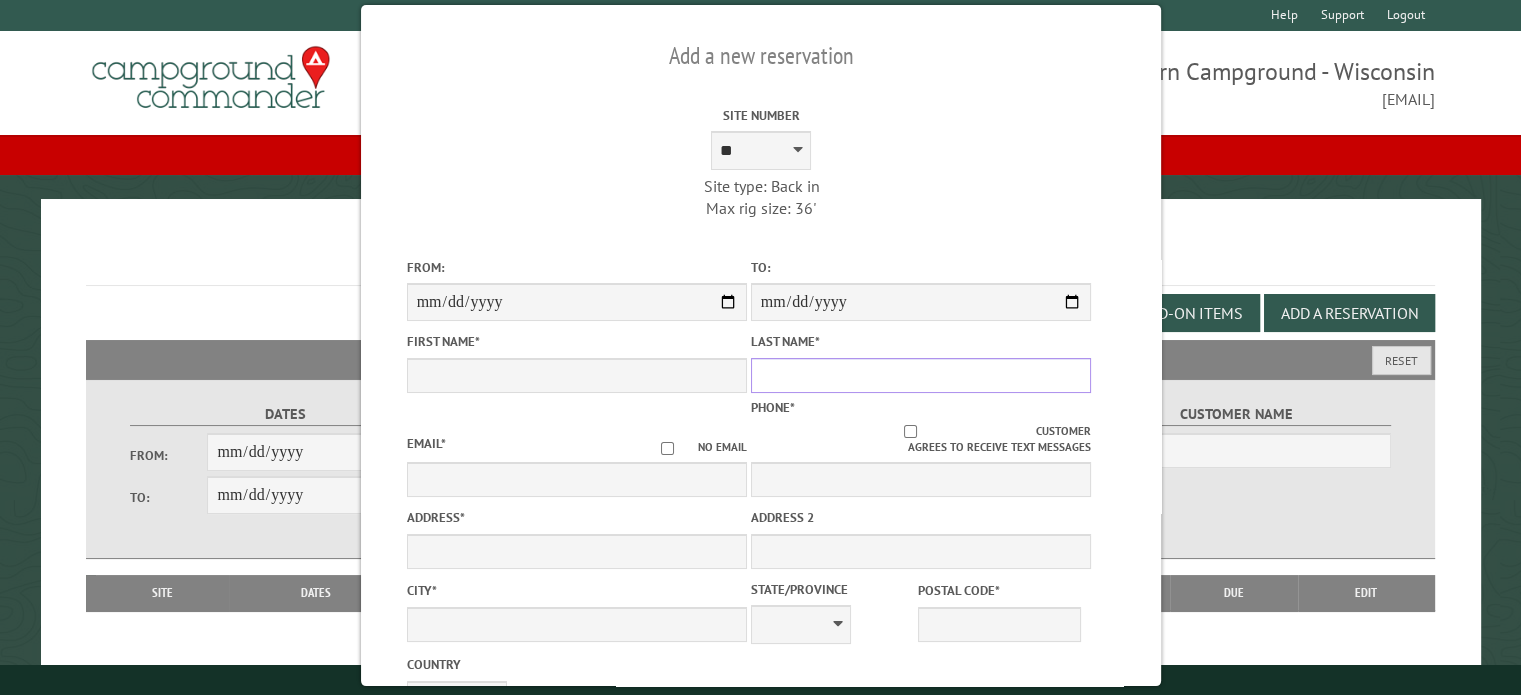 click on "Last Name *" at bounding box center (920, 375) 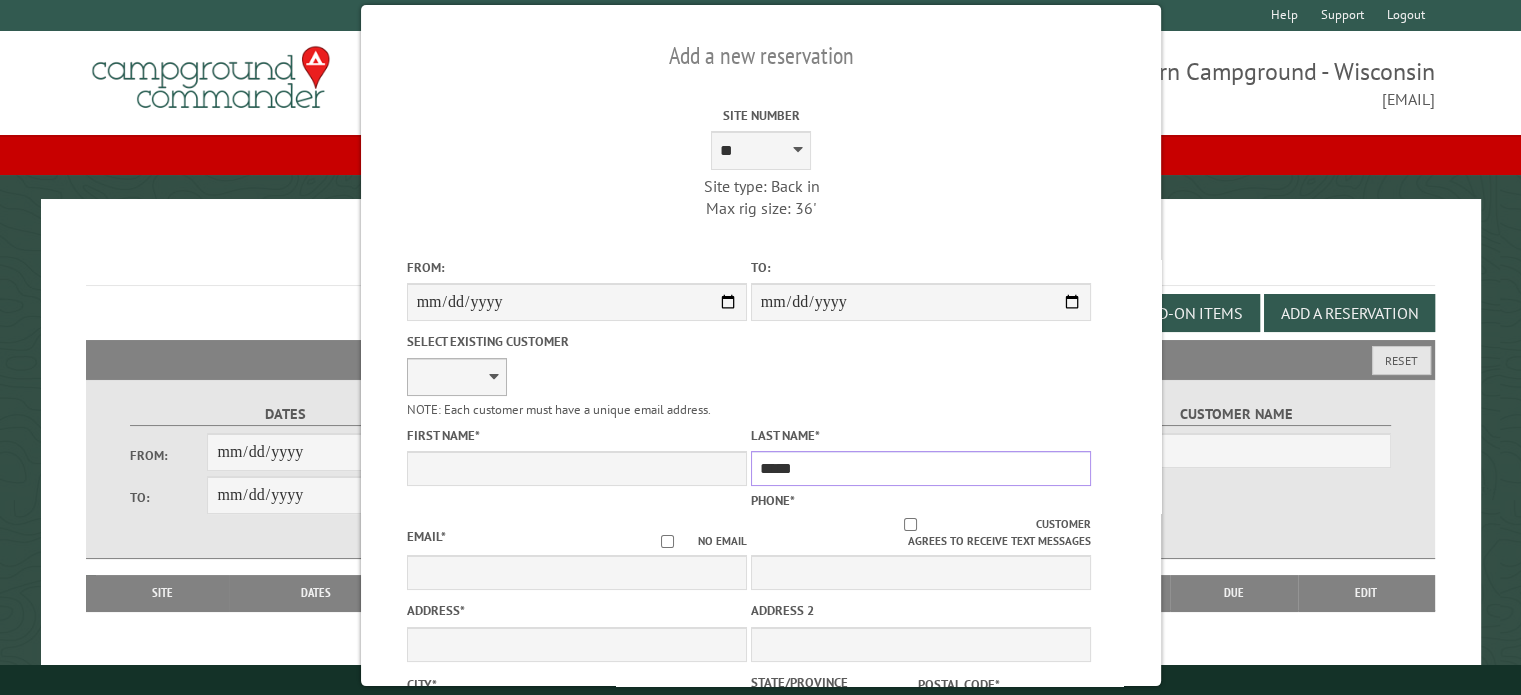 type on "*****" 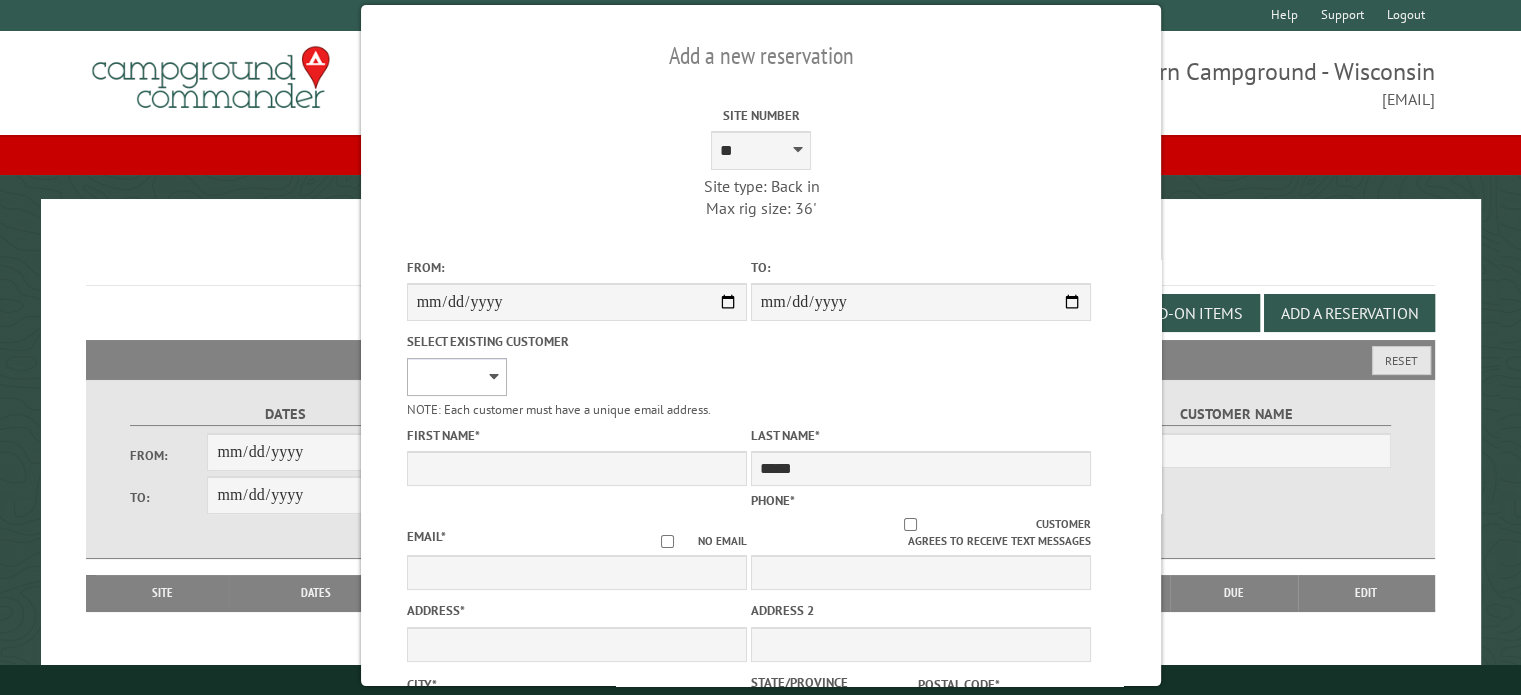 click on "**********" at bounding box center (456, 377) 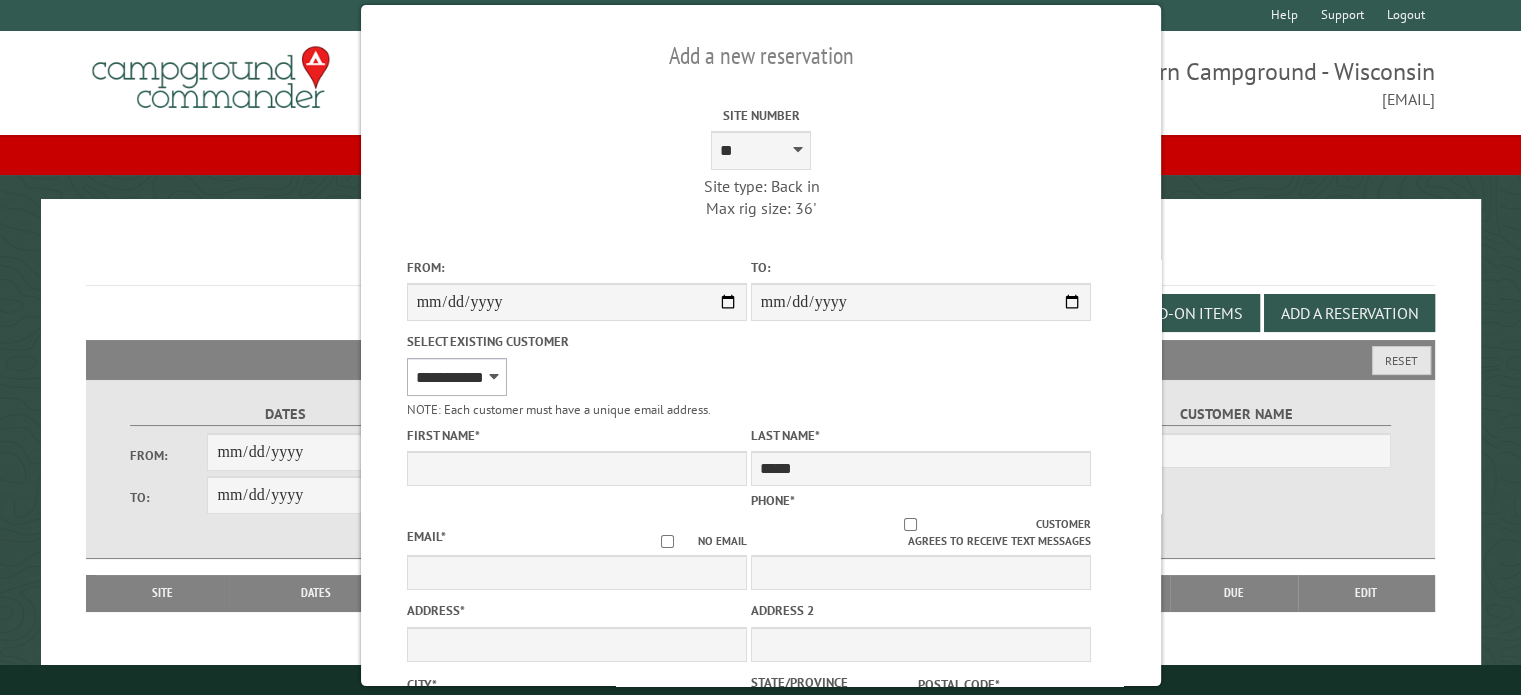 click on "**********" at bounding box center [456, 377] 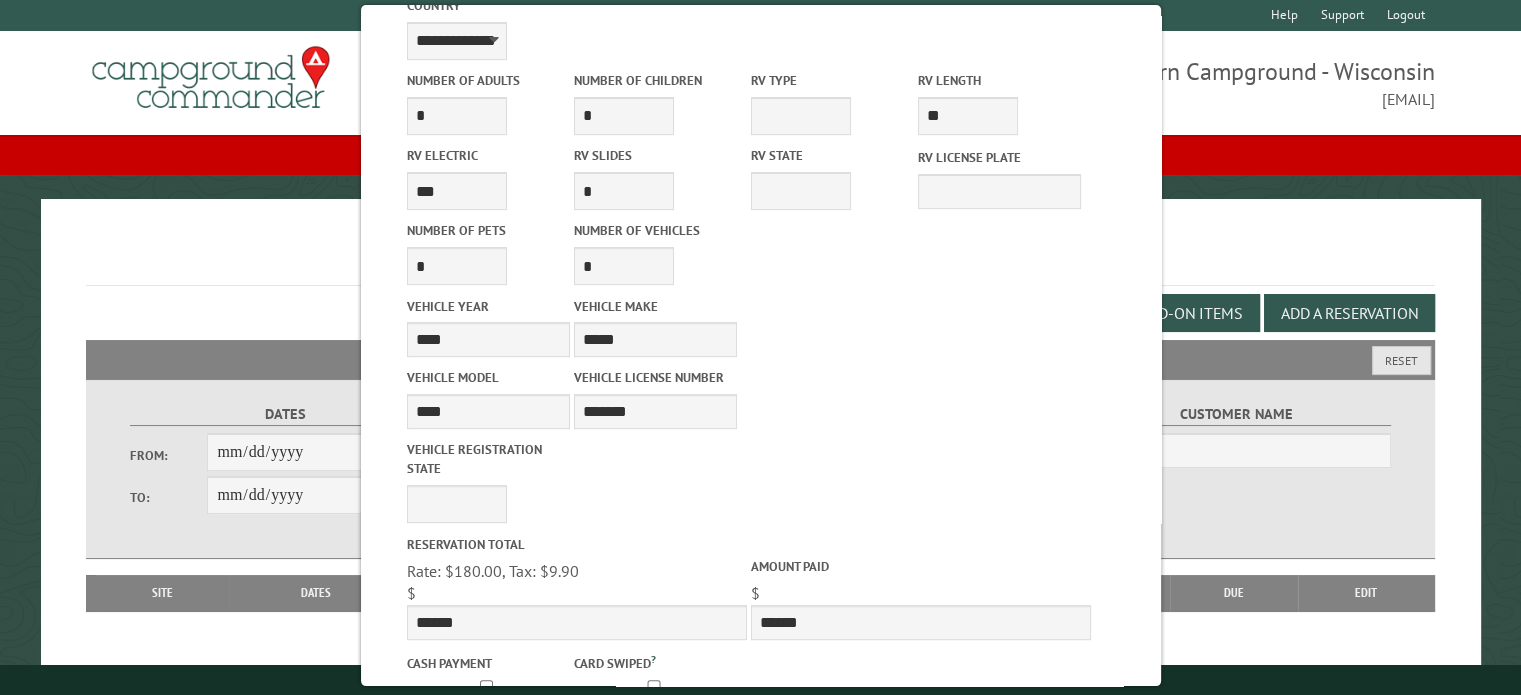 scroll, scrollTop: 779, scrollLeft: 0, axis: vertical 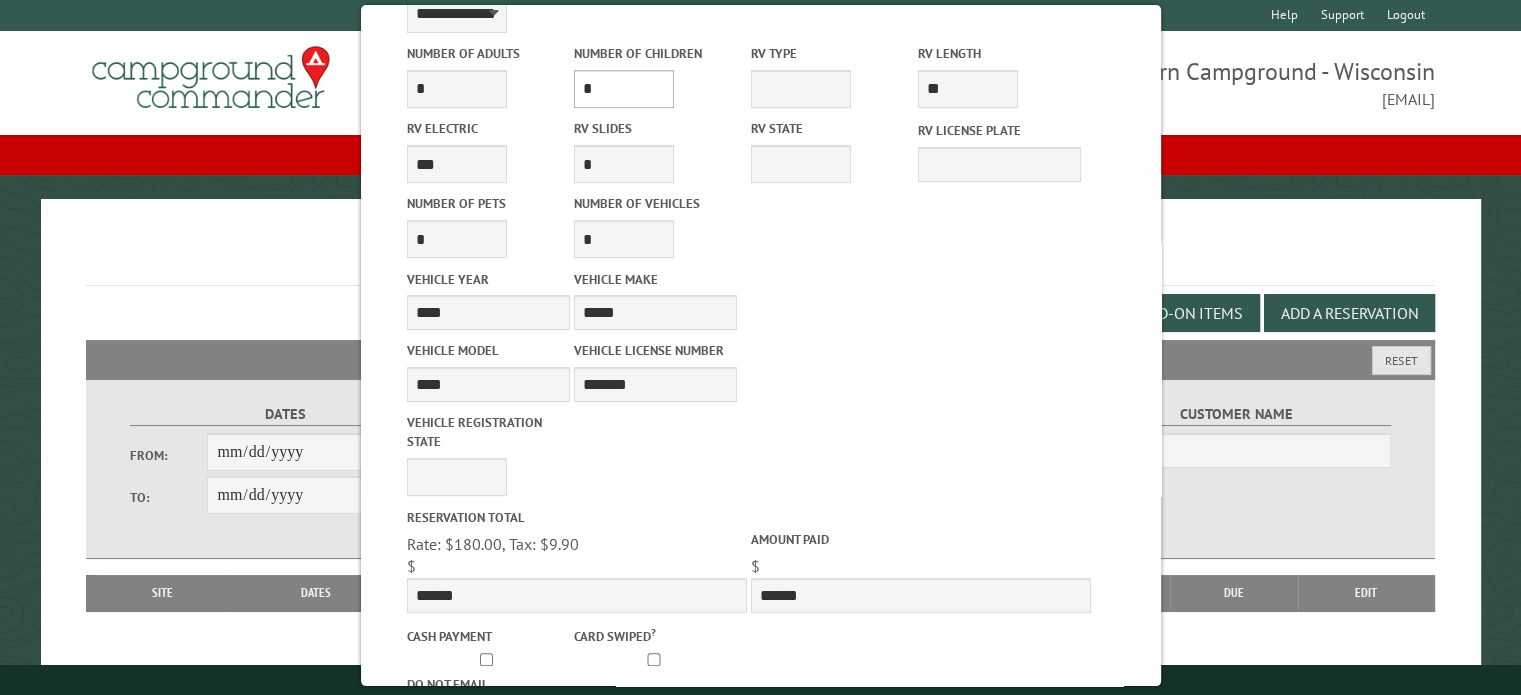click on "* * * * * * * * * * **" at bounding box center [623, 89] 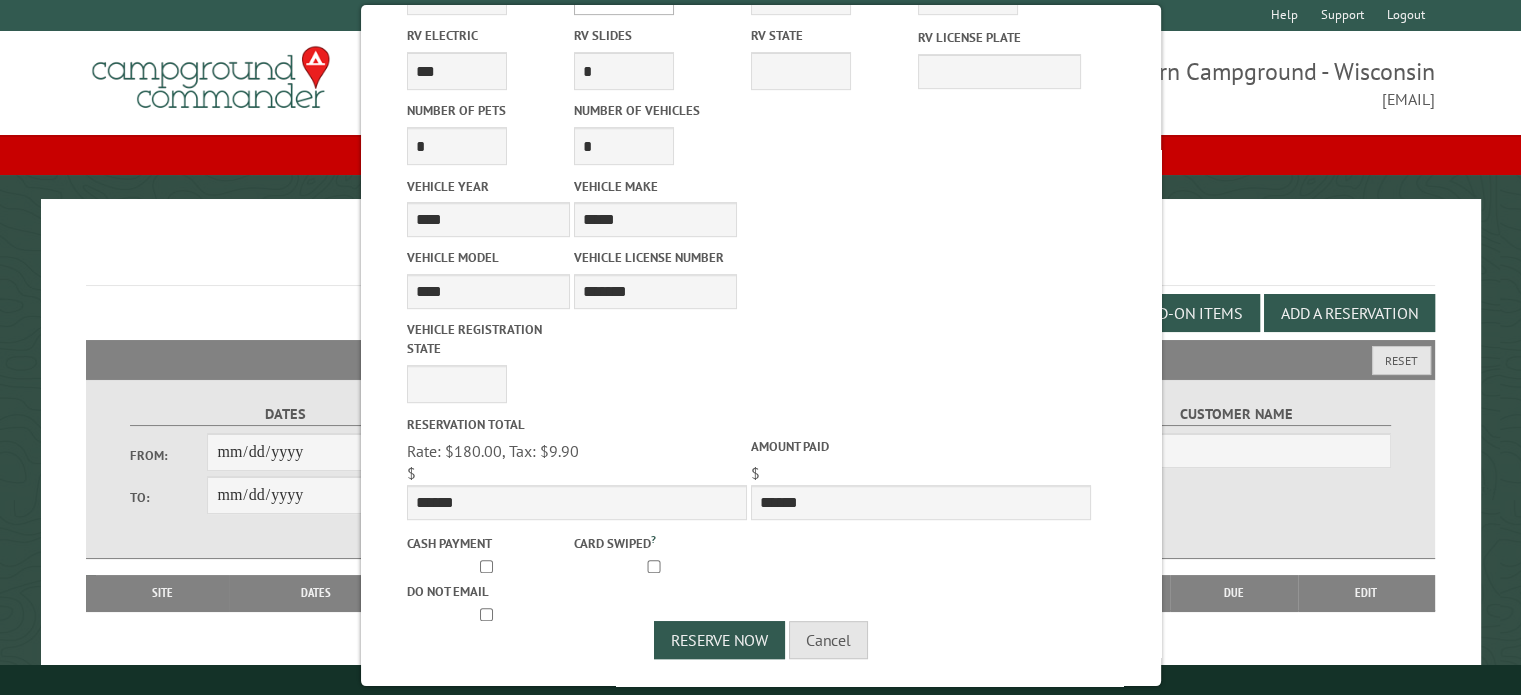 scroll, scrollTop: 876, scrollLeft: 0, axis: vertical 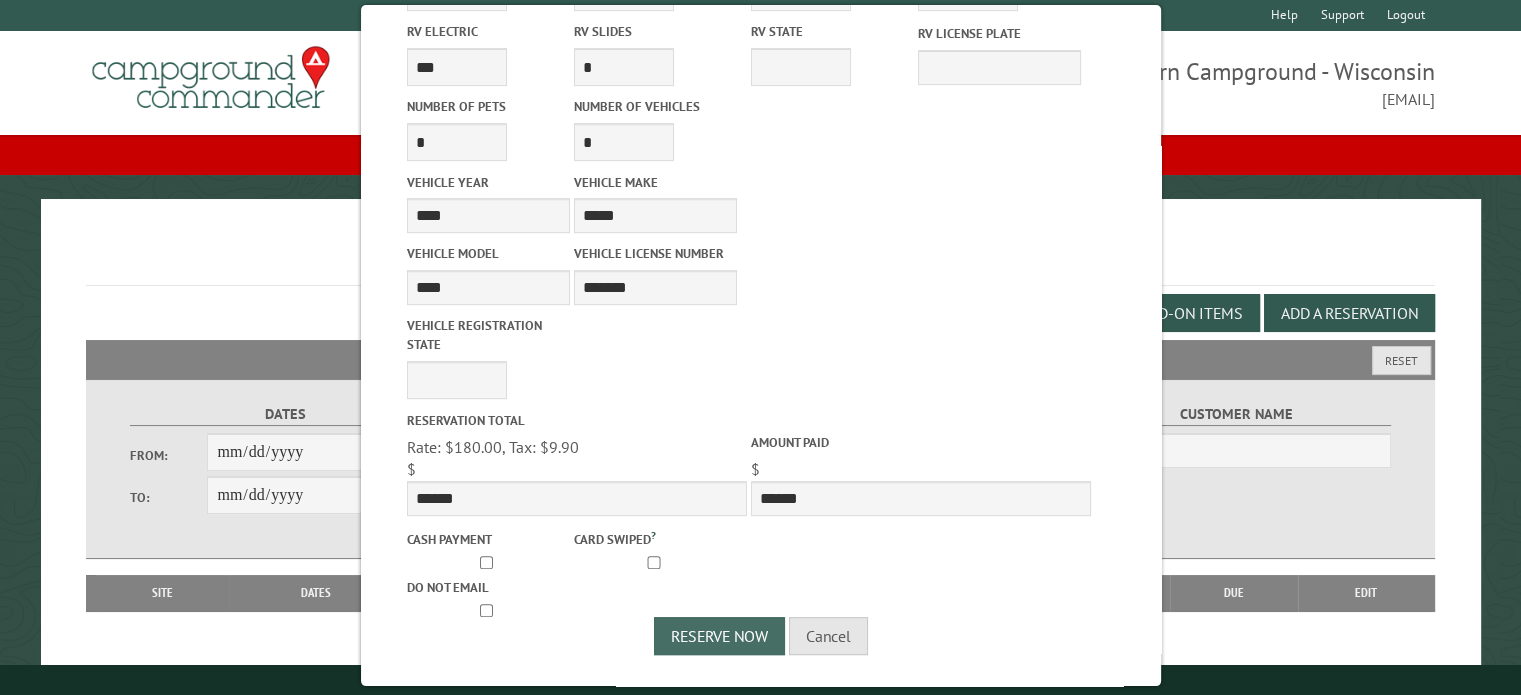 click on "Reserve Now" at bounding box center [719, 636] 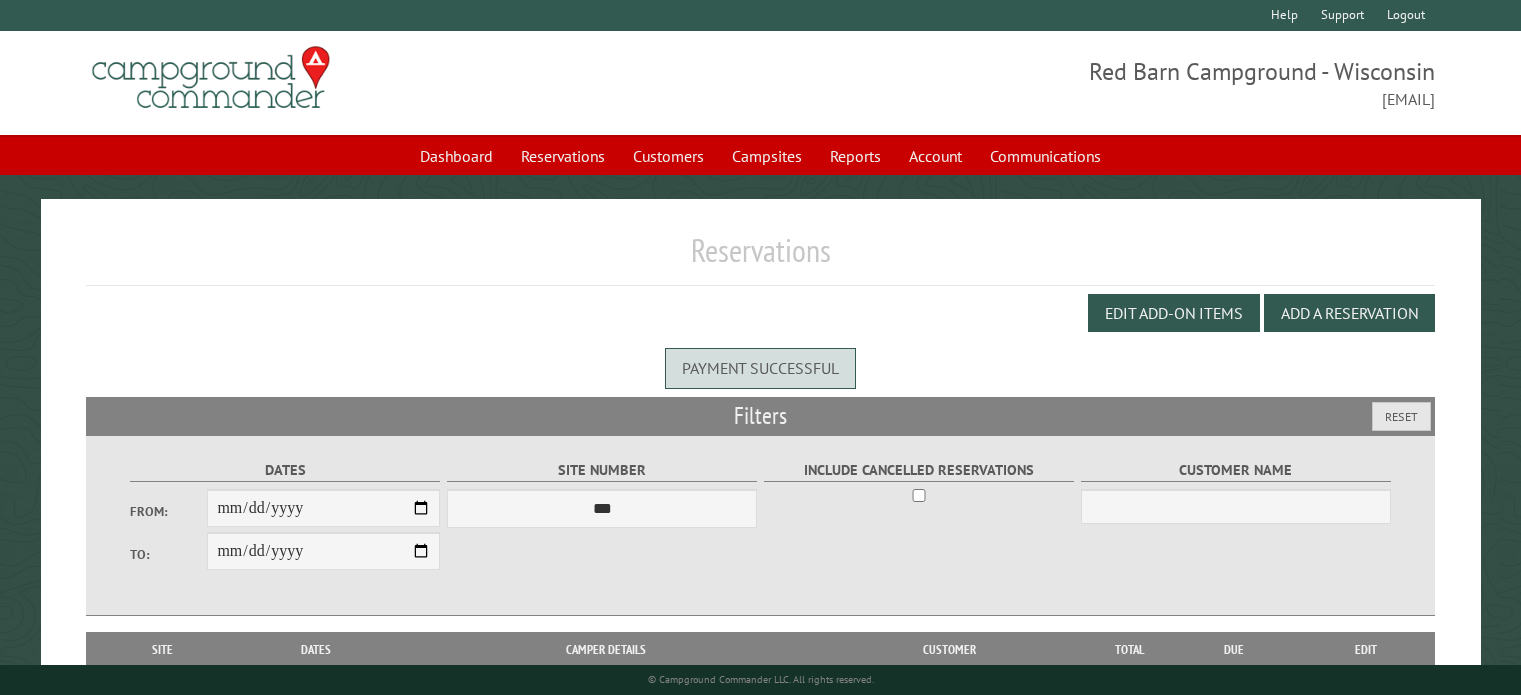 scroll, scrollTop: 0, scrollLeft: 0, axis: both 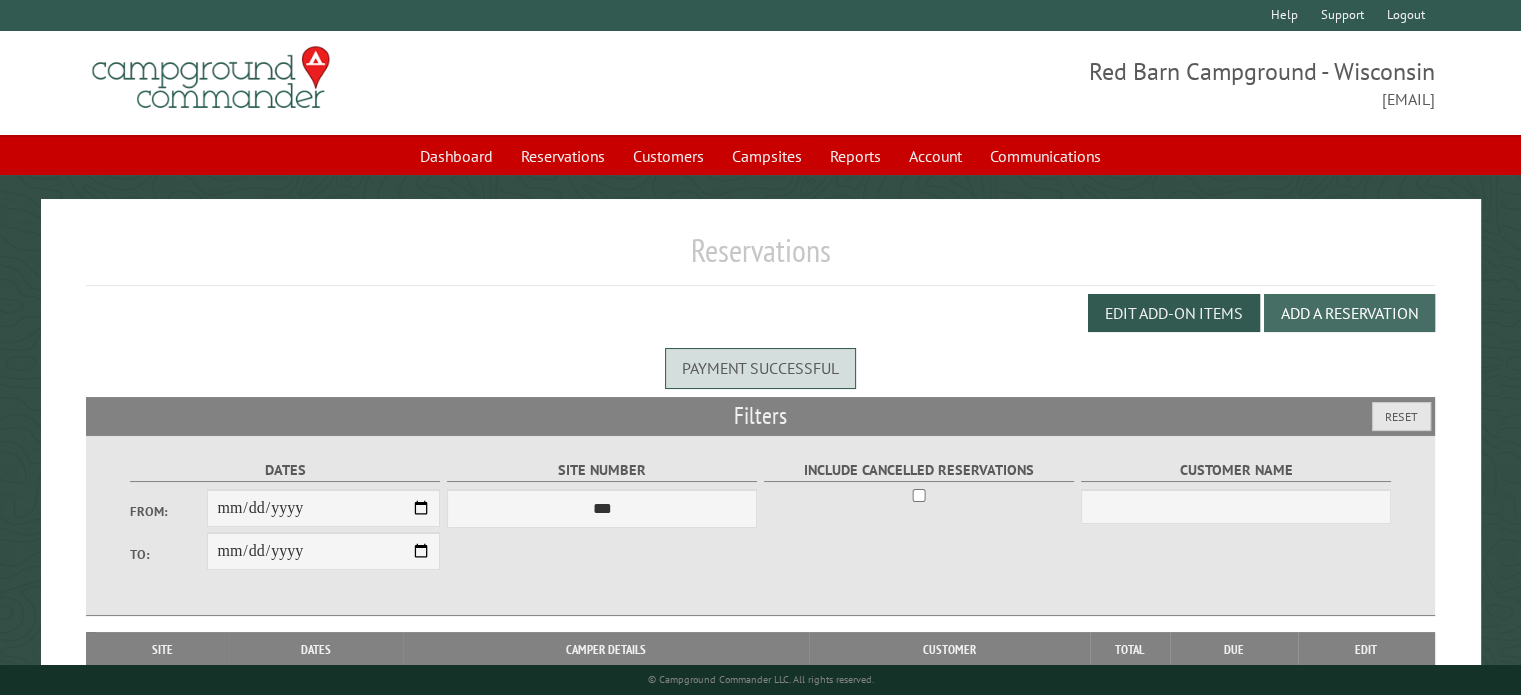 click on "Add a Reservation" at bounding box center (1349, 313) 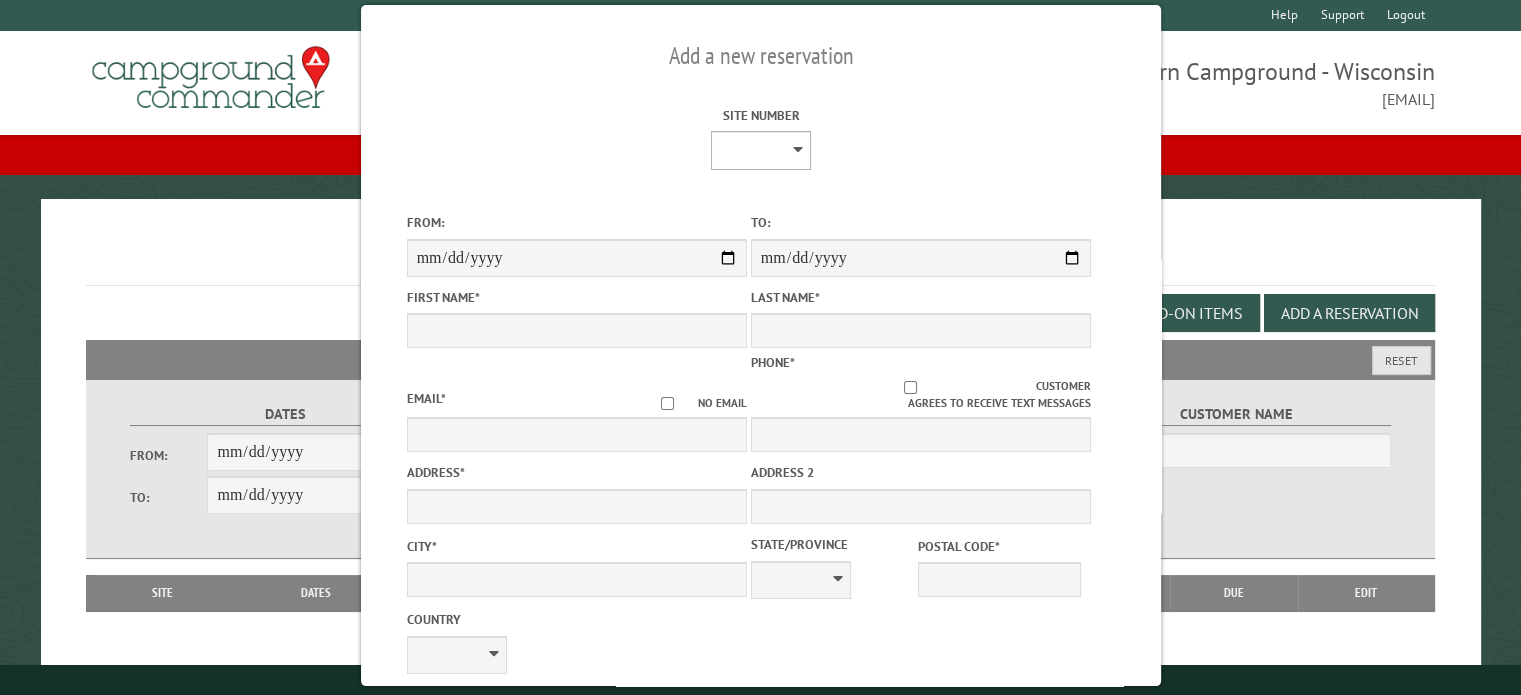 click on "* * * * * * * * ** ** ** ** ** ** ** ** ** ** ** ** ** ** ** ** ** *** *** *** *** *** *** *** *** *** *** *** *** *** *** *** *** *** *** *** *** *** *** *** *** *** *** *** *** *** *** *** *** *** *** *** *** * * * * * * ***** ** ** ** ****" at bounding box center [761, 150] 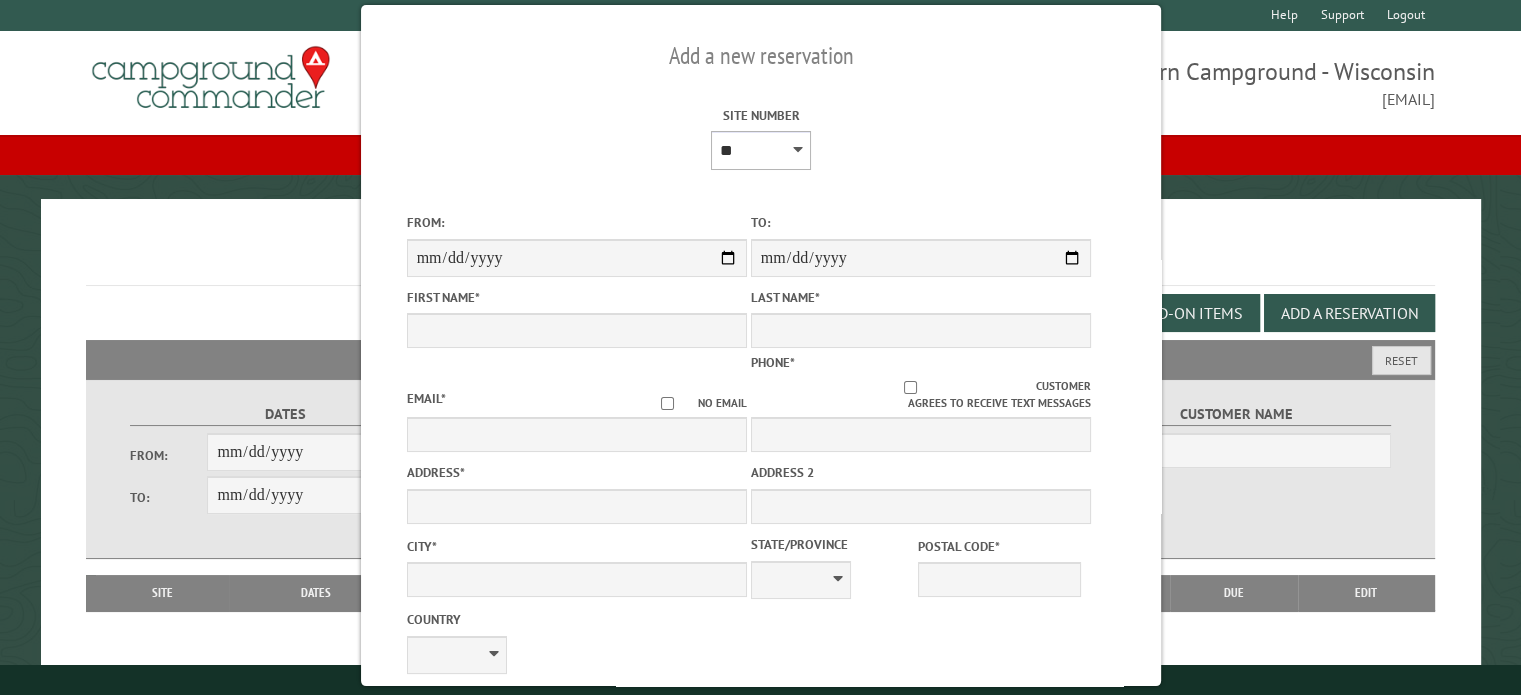 click on "* * * * * * * * ** ** ** ** ** ** ** ** ** ** ** ** ** ** ** ** ** *** *** *** *** *** *** *** *** *** *** *** *** *** *** *** *** *** *** *** *** *** *** *** *** *** *** *** *** *** *** *** *** *** *** *** *** * * * * * * ***** ** ** ** ****" at bounding box center (761, 150) 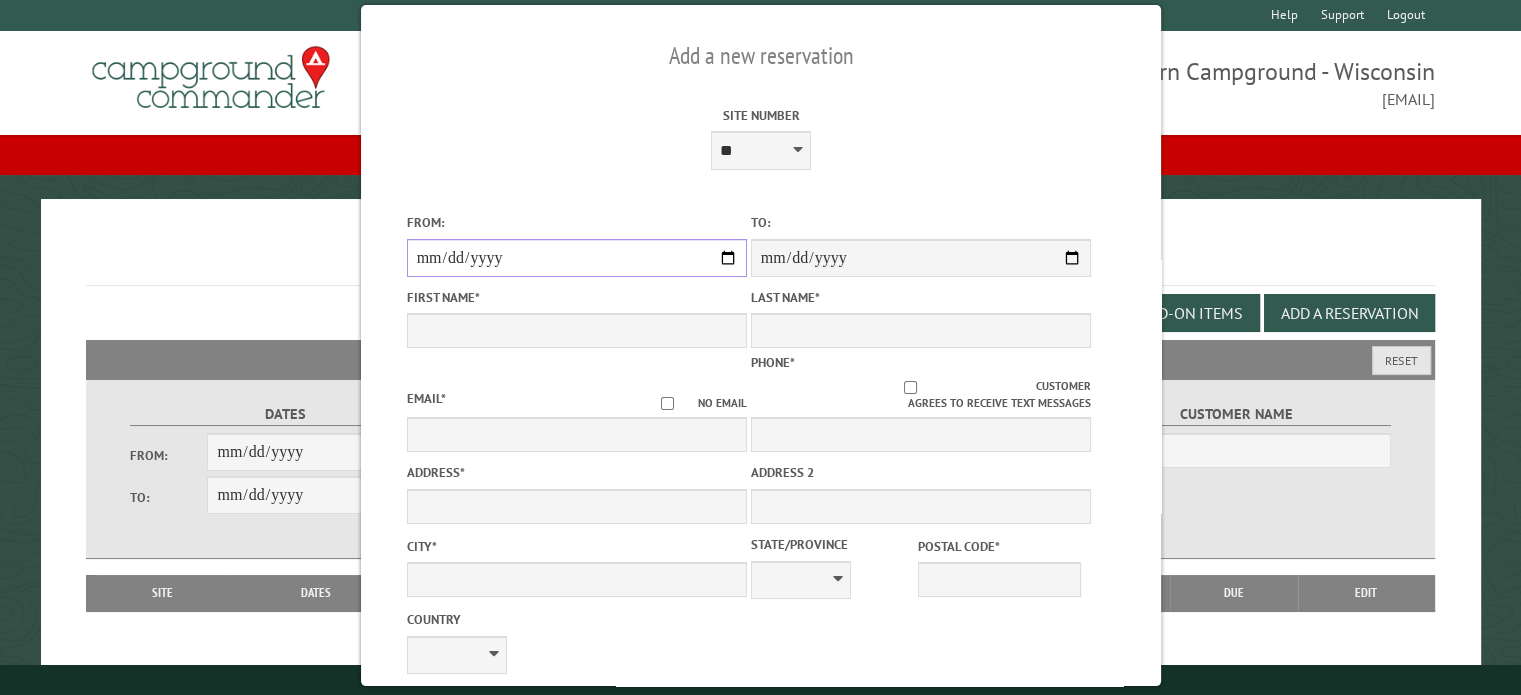 click on "From:" at bounding box center [576, 258] 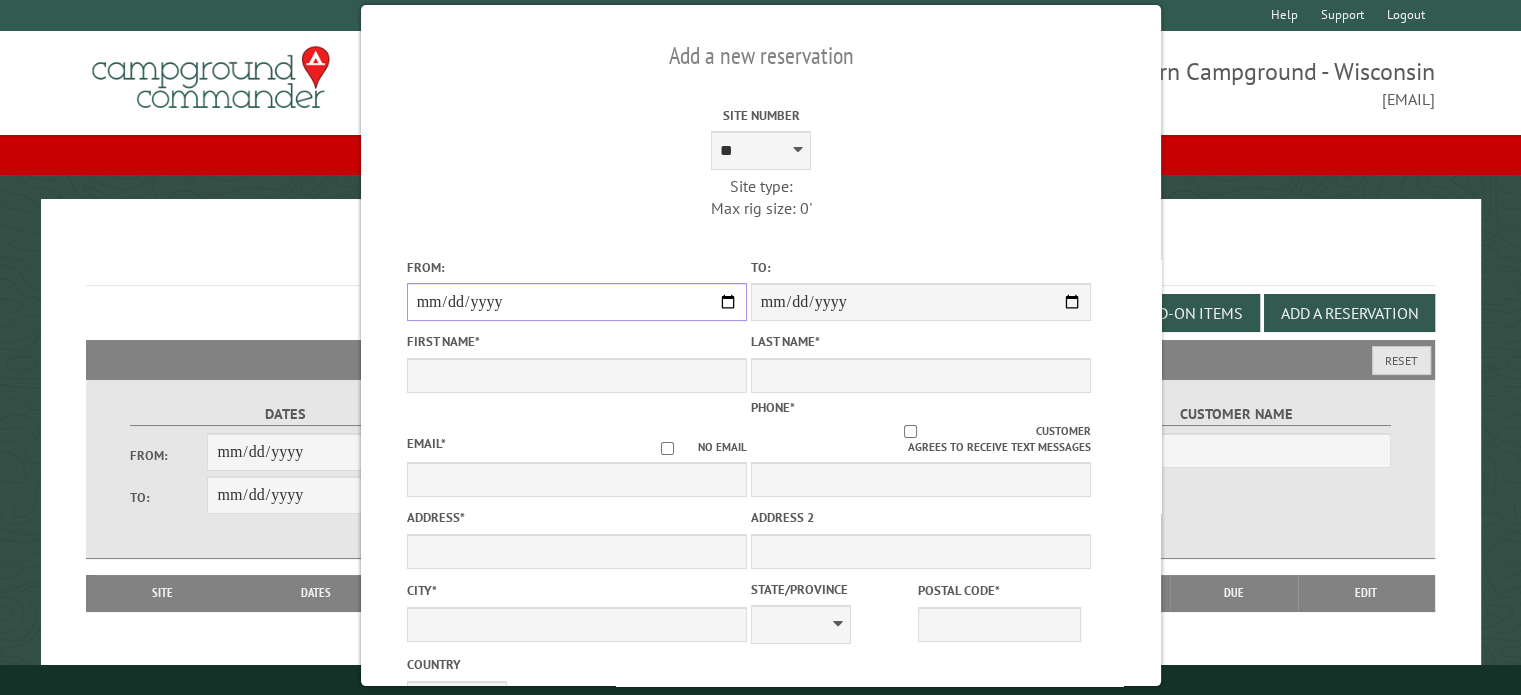 type on "*****" 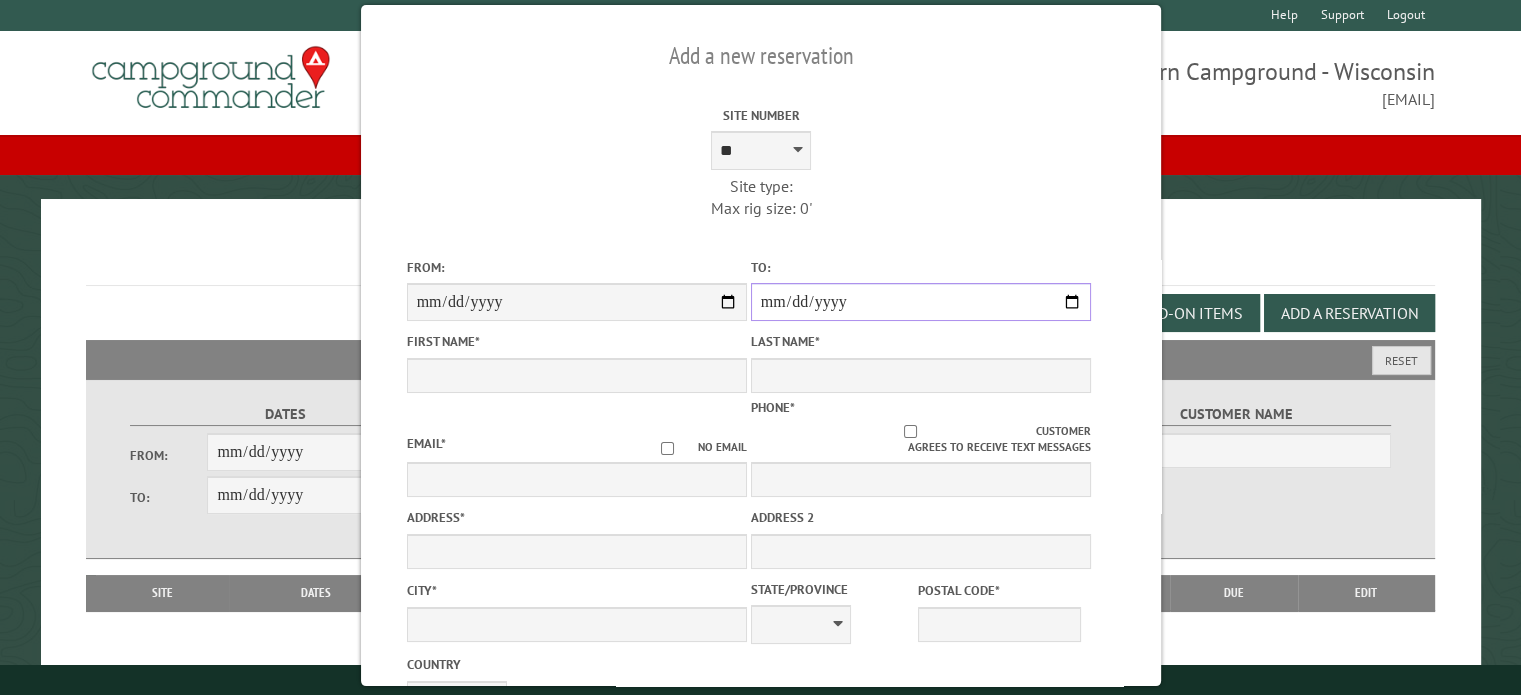 click on "**********" at bounding box center [920, 302] 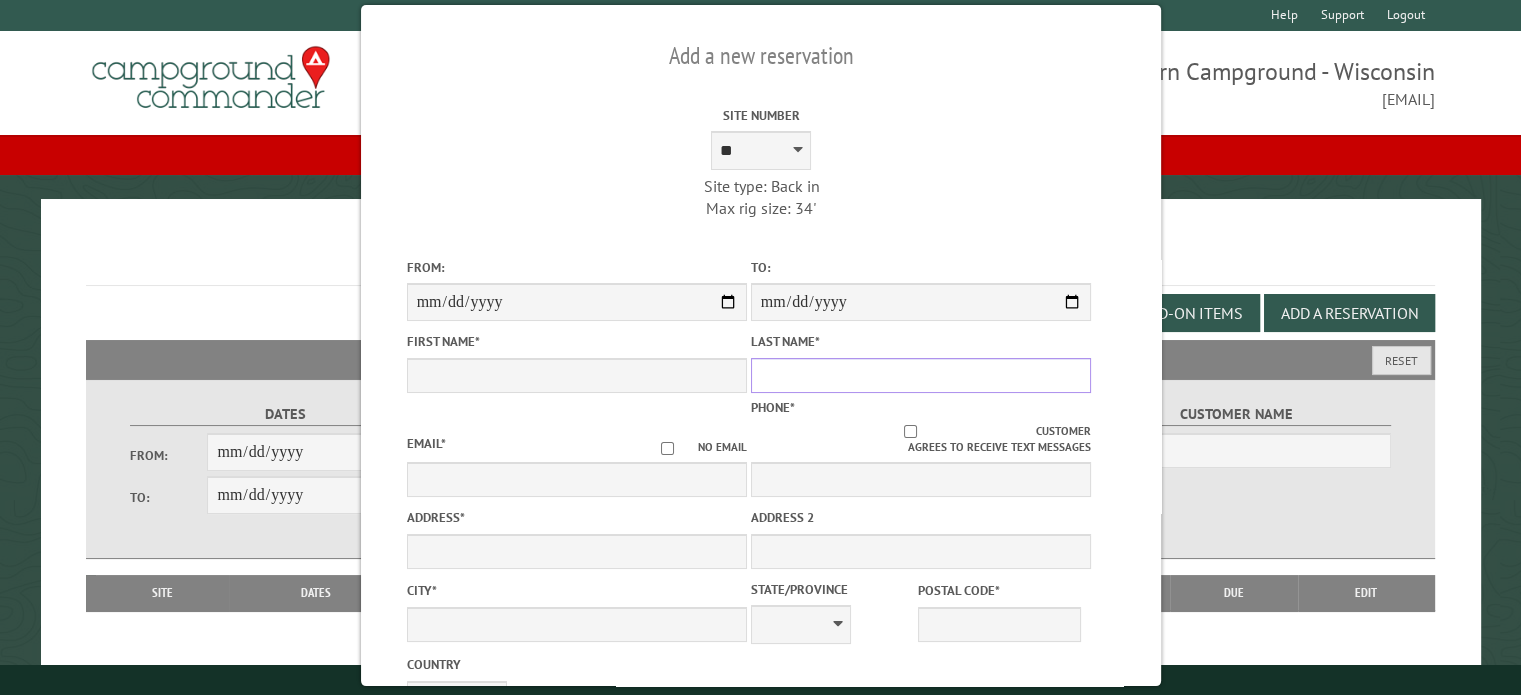 click on "Last Name *" at bounding box center (920, 375) 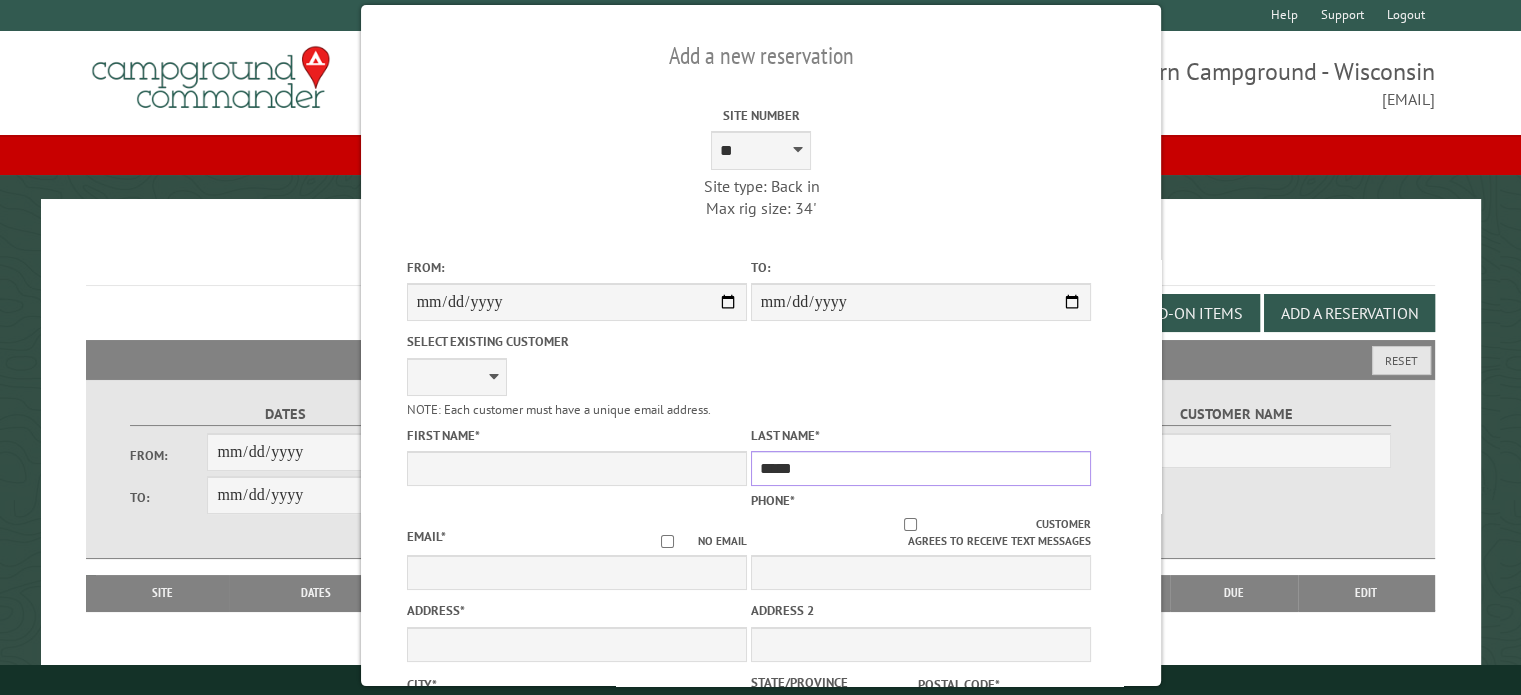 type on "*****" 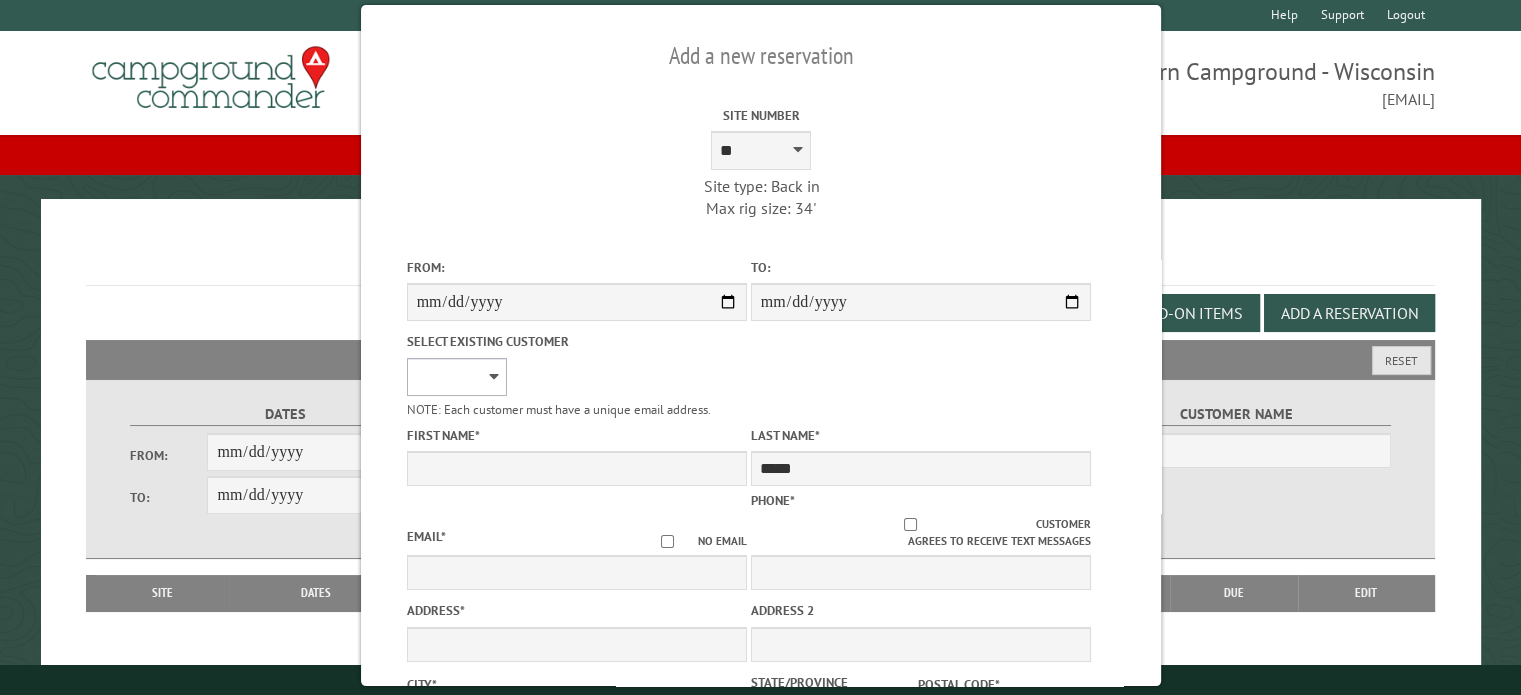 click on "**********" at bounding box center [456, 377] 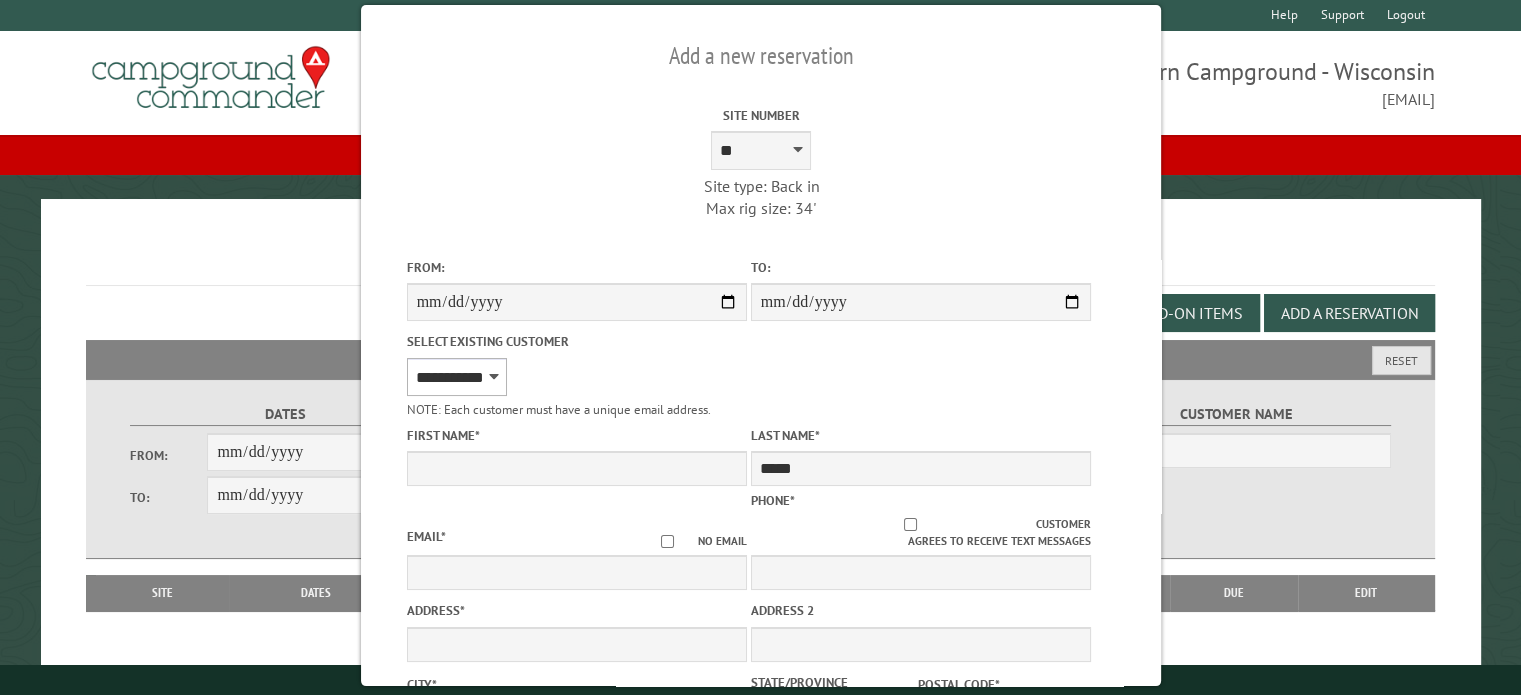 click on "**********" at bounding box center (456, 377) 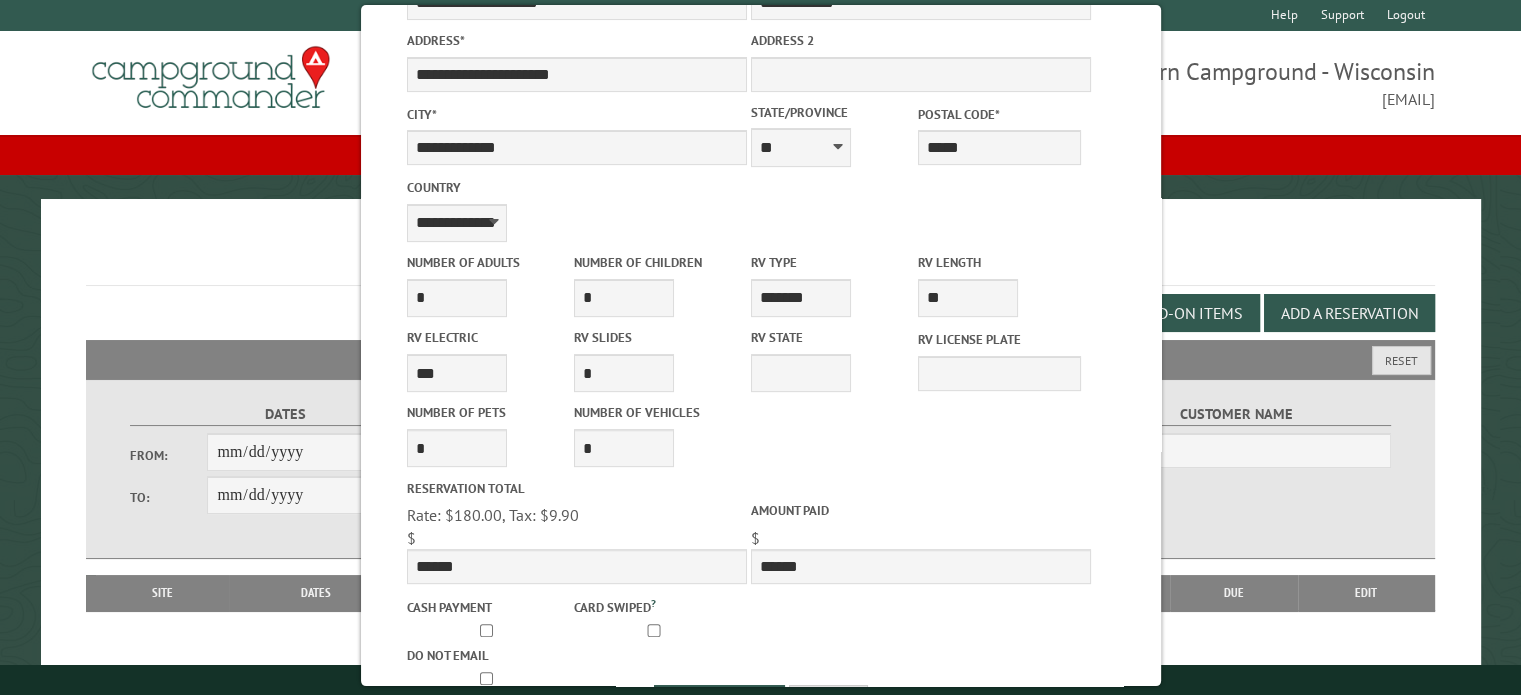scroll, scrollTop: 631, scrollLeft: 0, axis: vertical 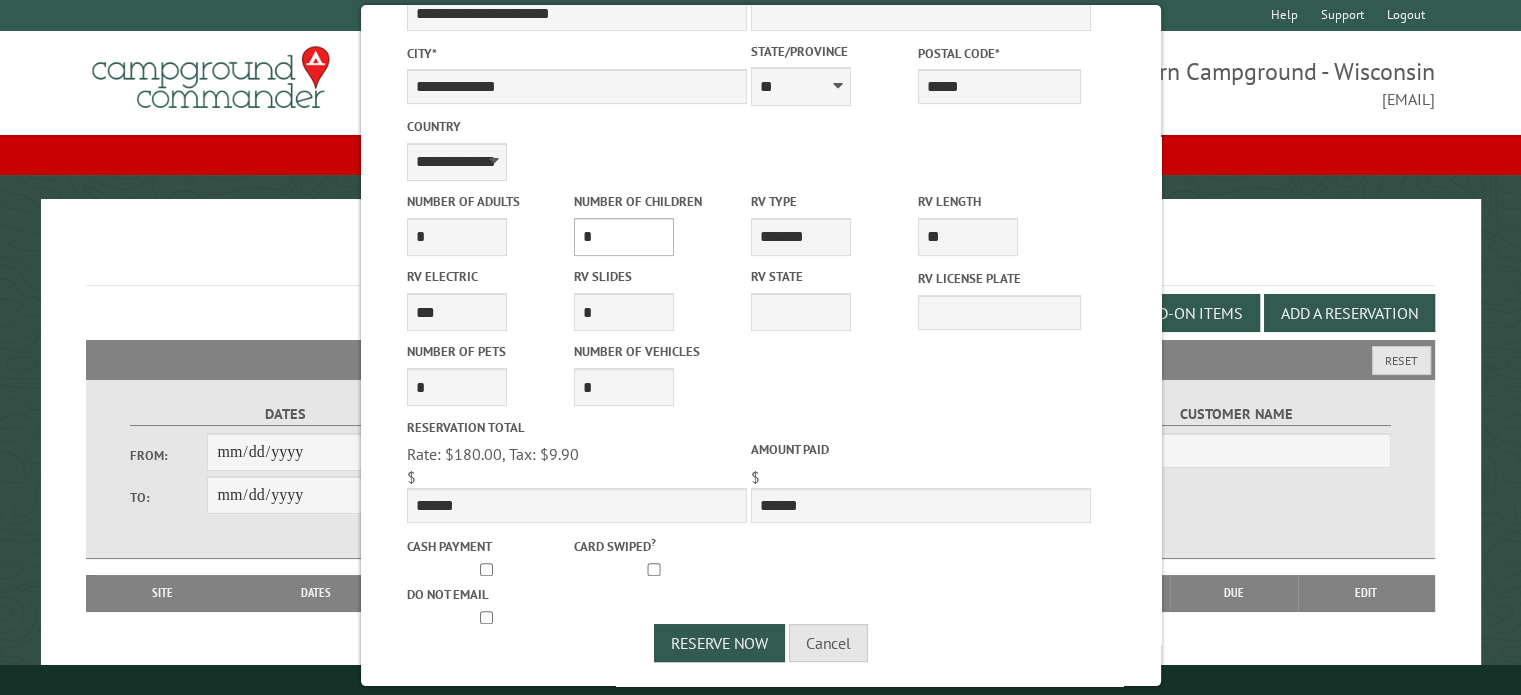 drag, startPoint x: 656, startPoint y: 230, endPoint x: 601, endPoint y: 236, distance: 55.326305 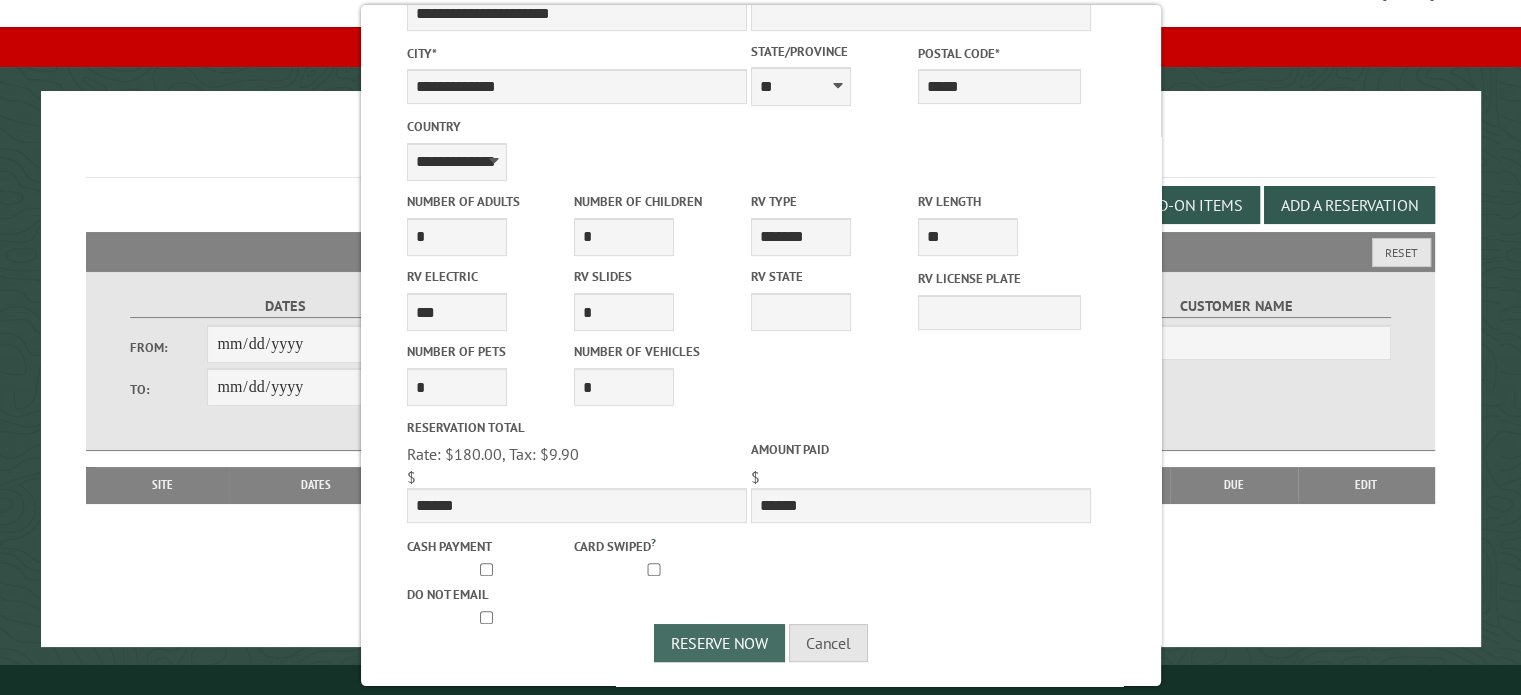 click on "Reserve Now" at bounding box center (719, 643) 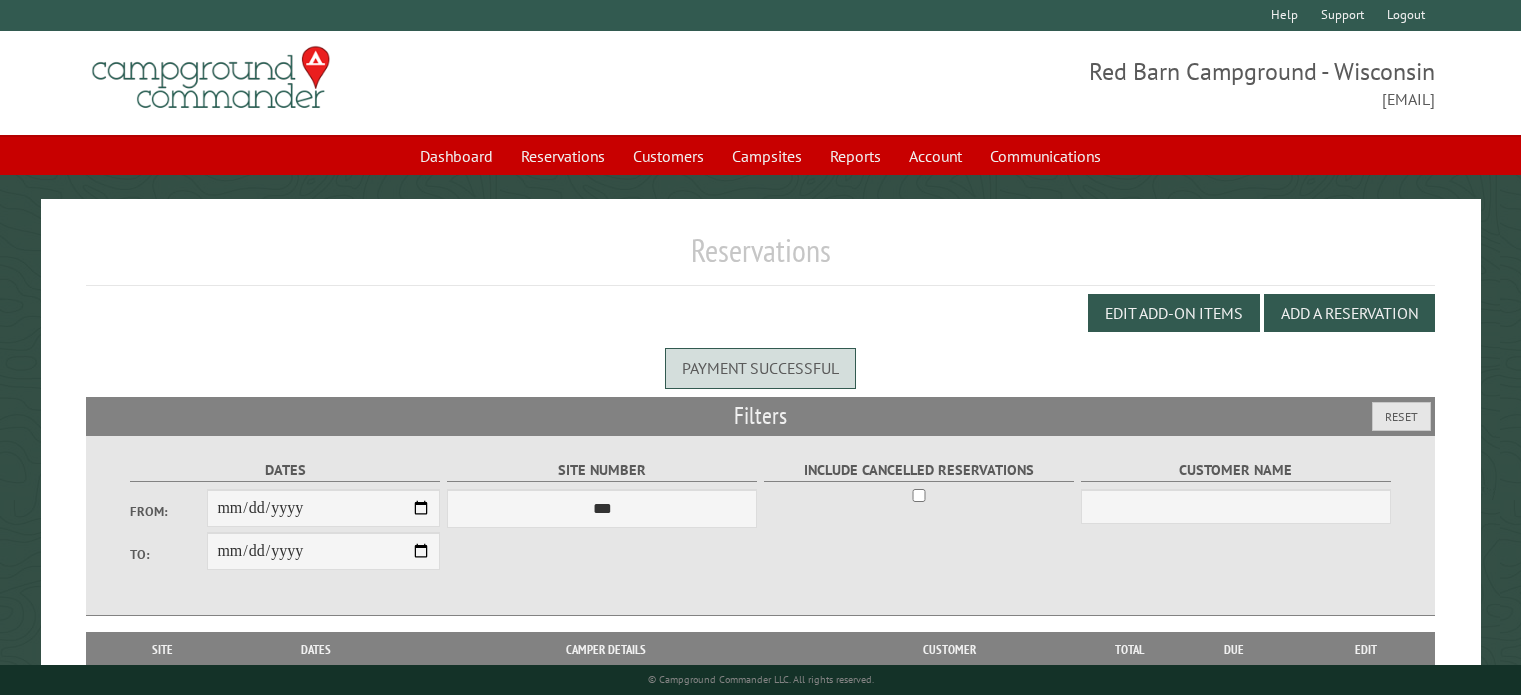 scroll, scrollTop: 0, scrollLeft: 0, axis: both 